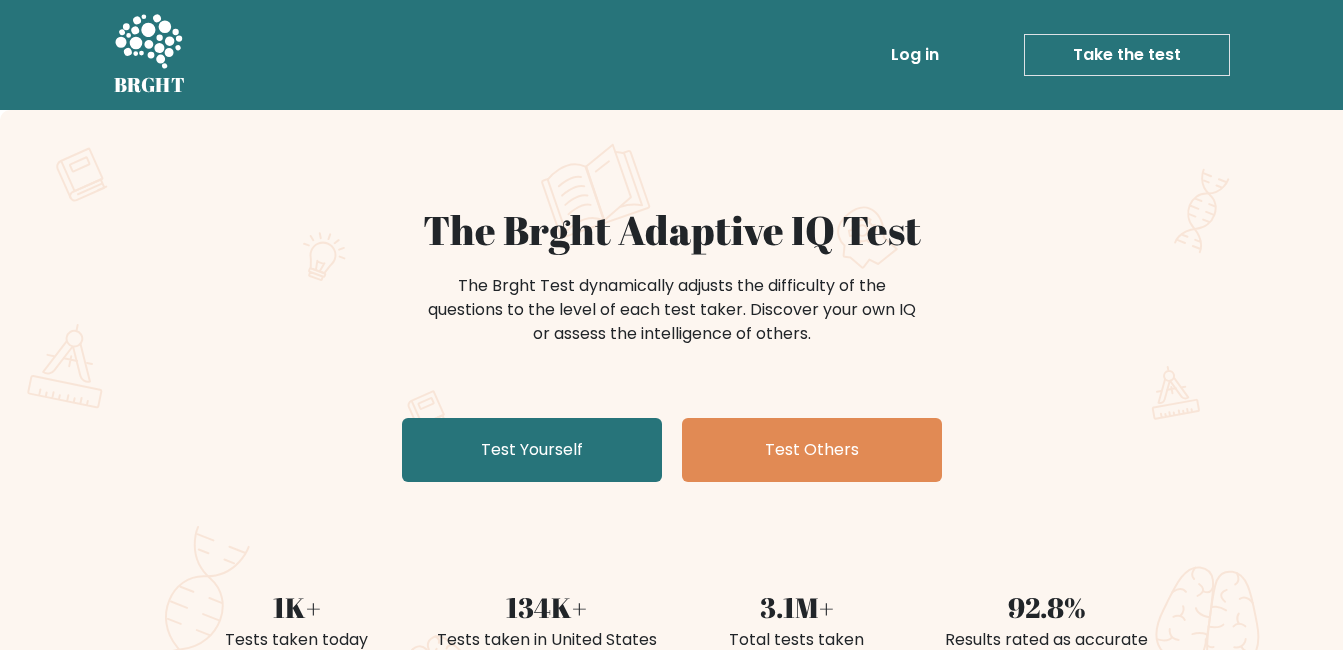 scroll, scrollTop: 0, scrollLeft: 0, axis: both 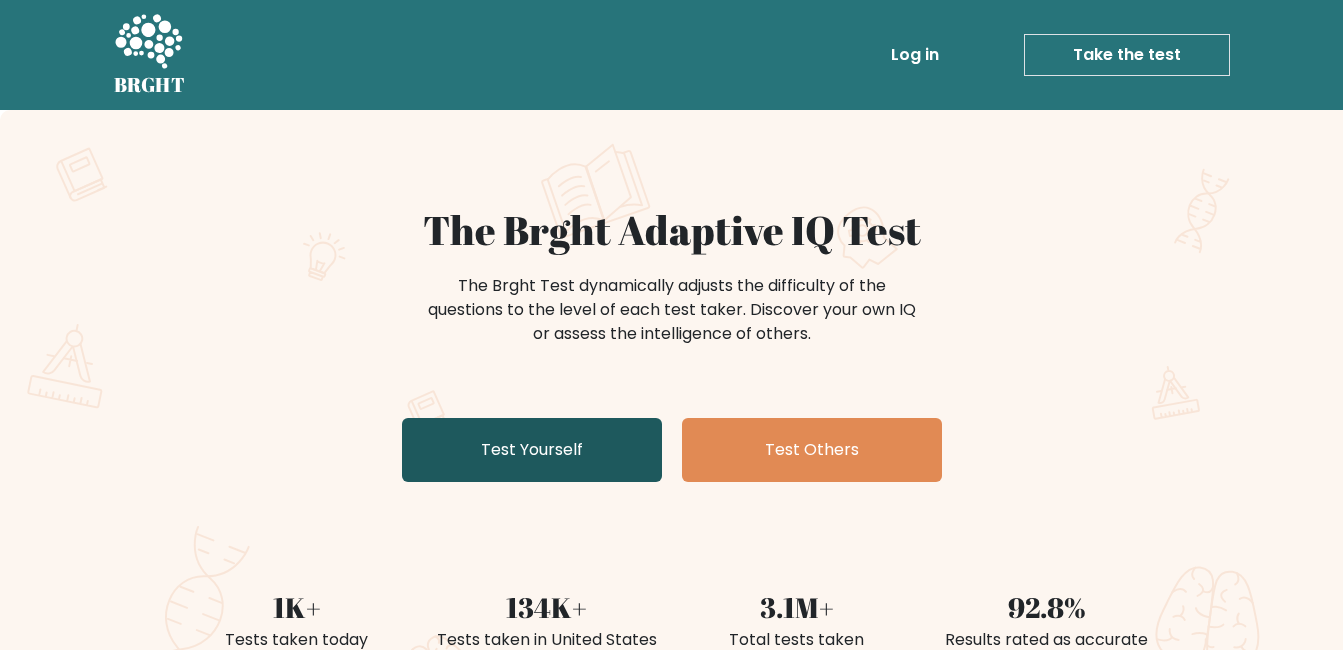click on "Test Yourself" at bounding box center (532, 450) 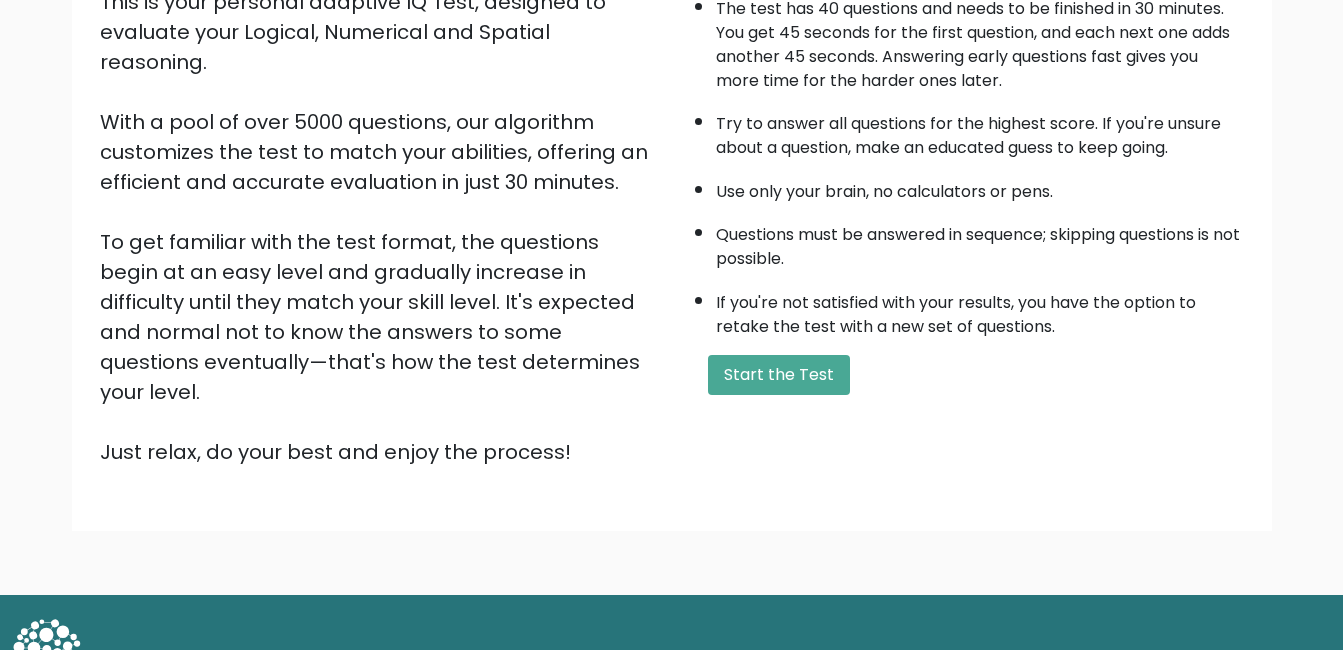 scroll, scrollTop: 260, scrollLeft: 0, axis: vertical 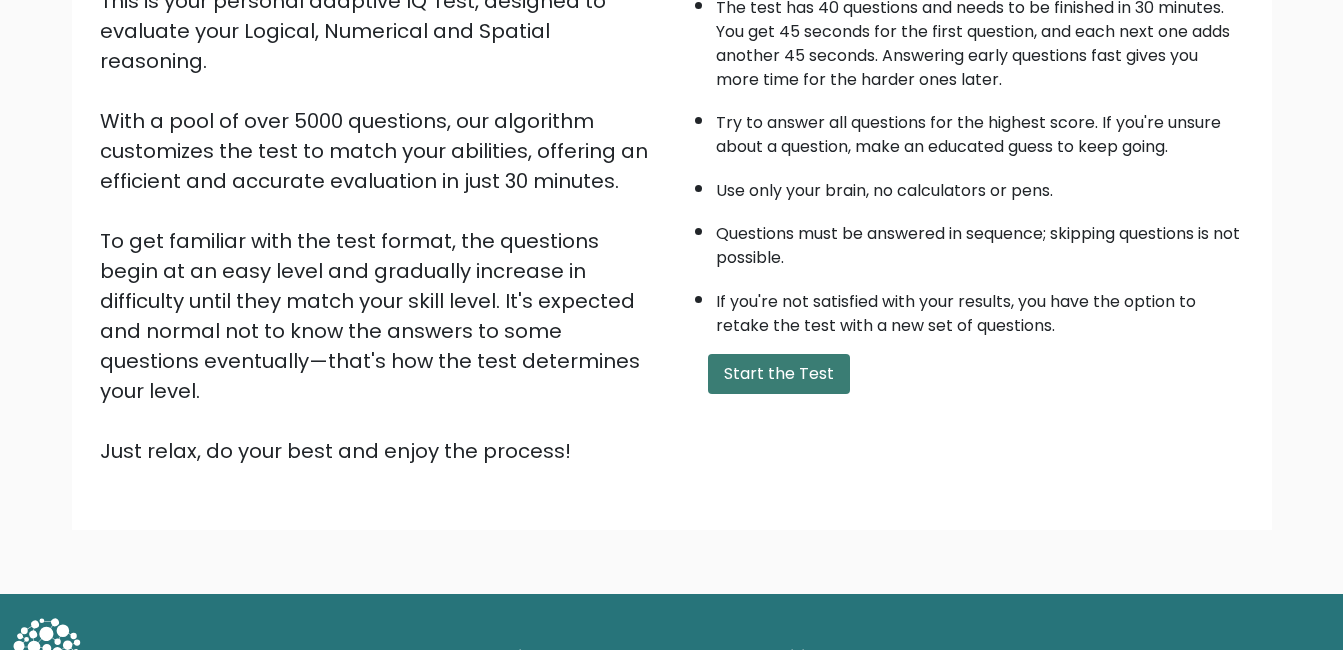 click on "Start the Test" at bounding box center (779, 374) 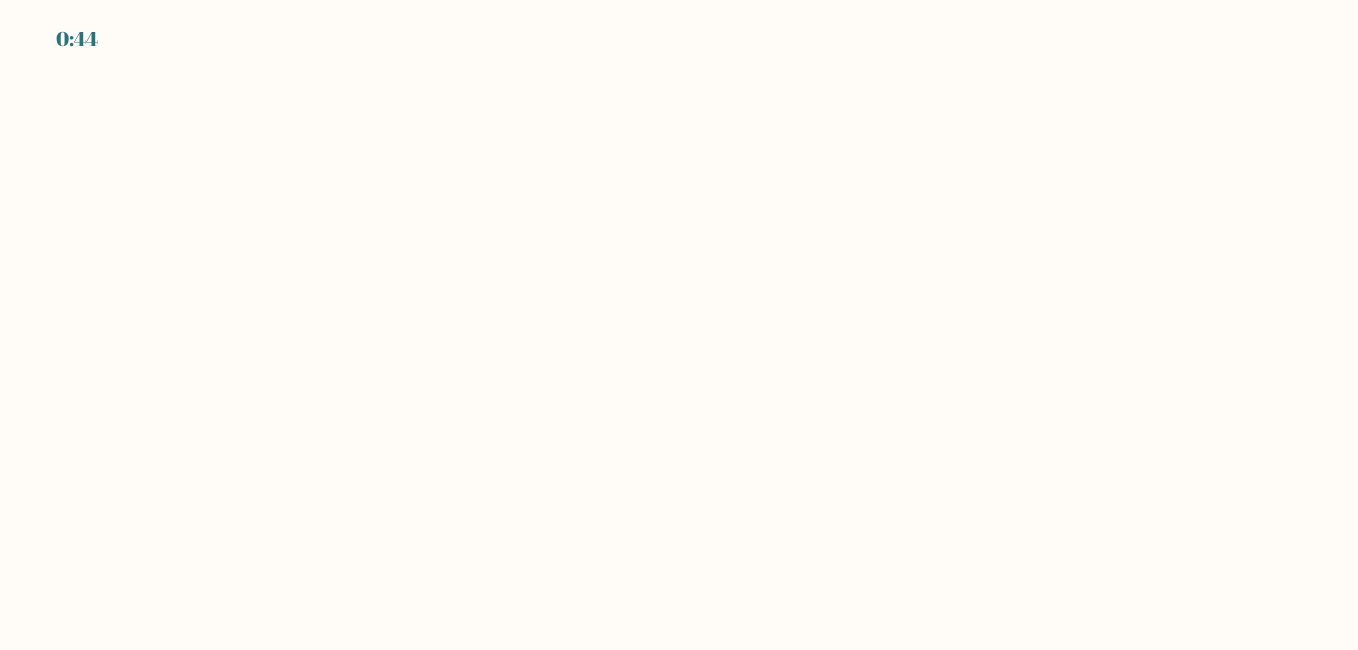 scroll, scrollTop: 0, scrollLeft: 0, axis: both 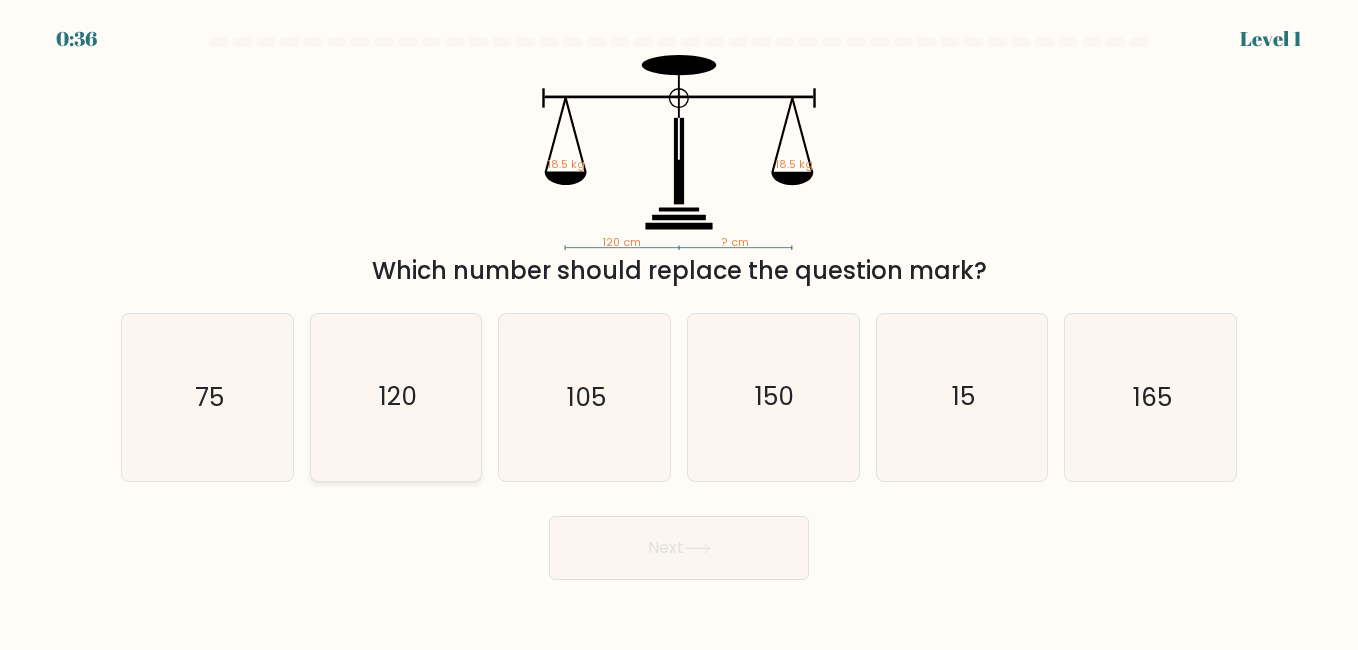 click on "120" 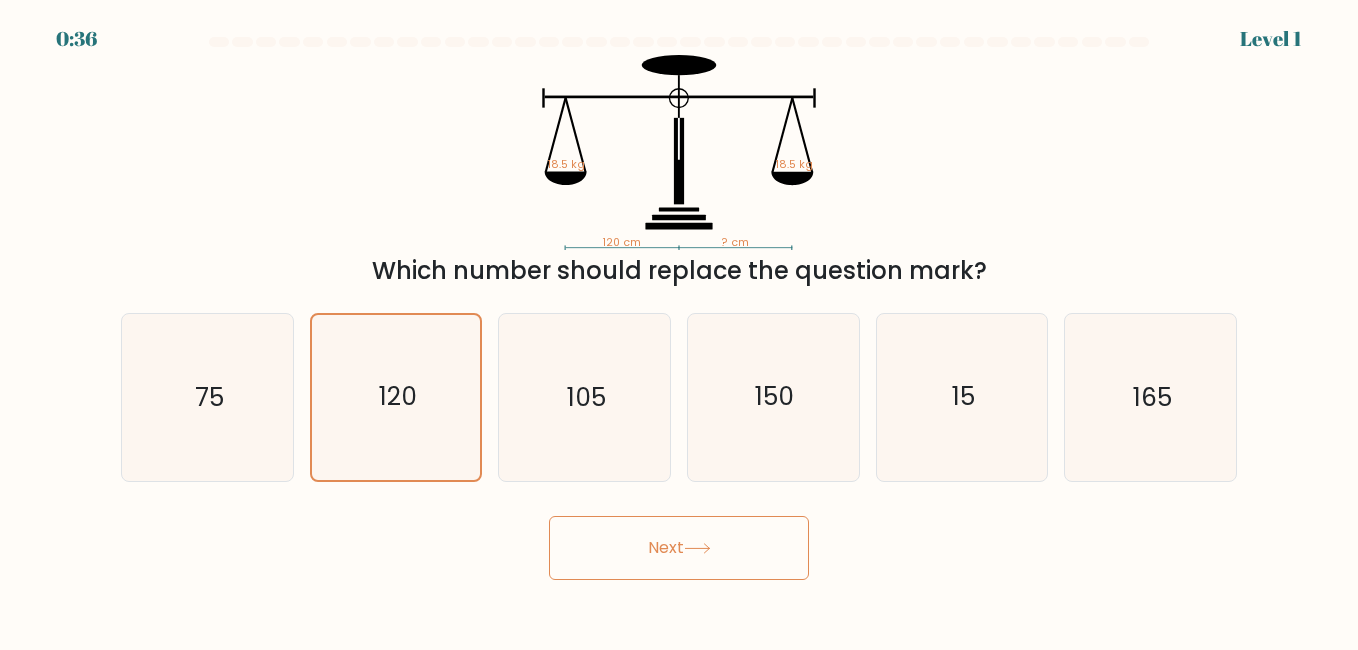 click on "Next" at bounding box center [679, 548] 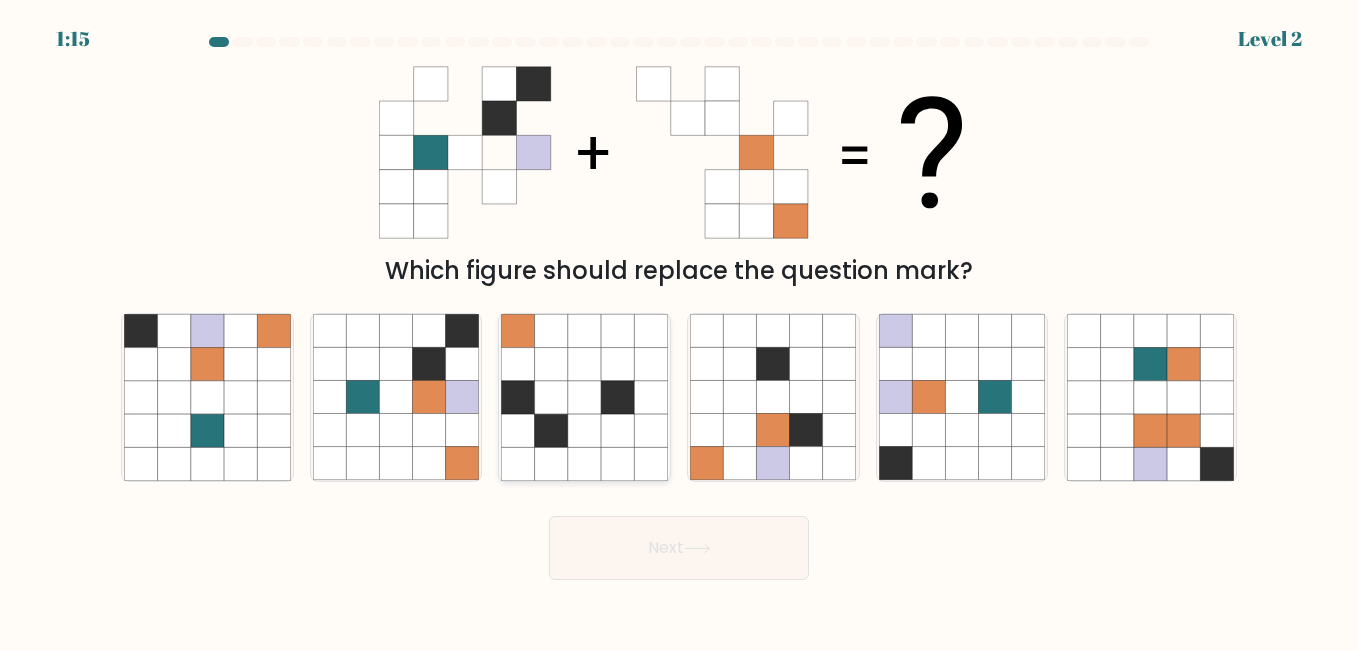 click 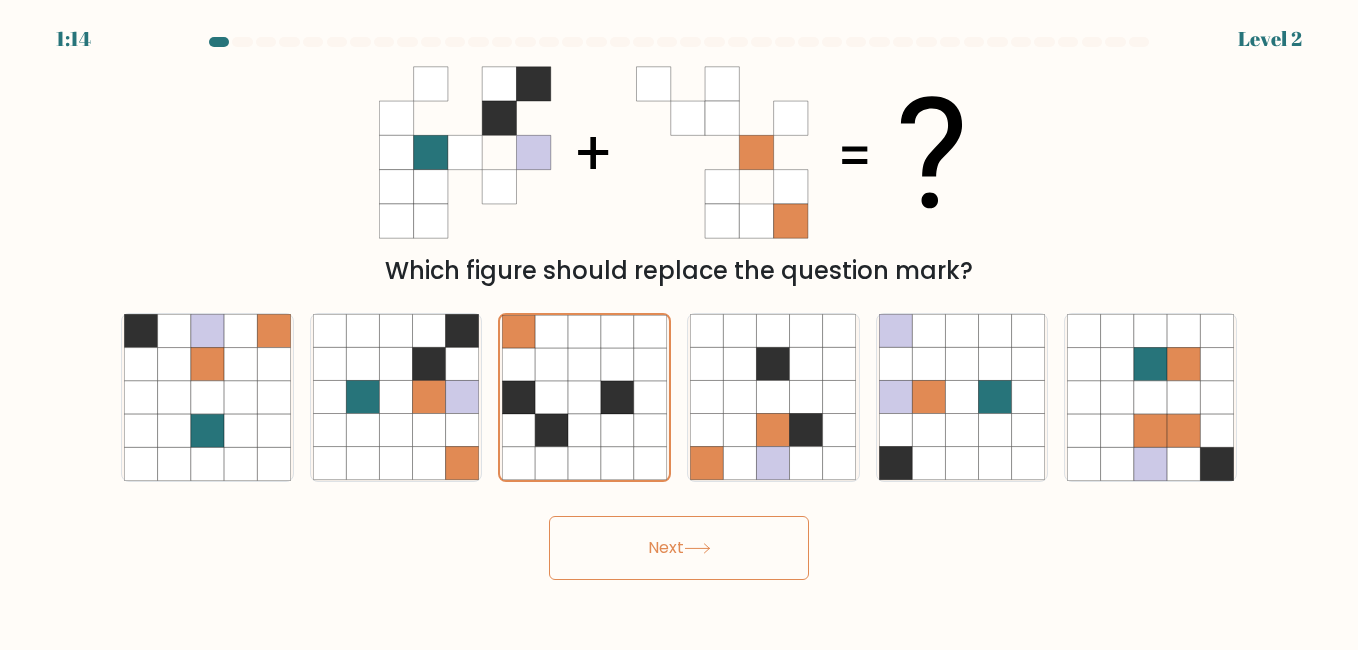 click on "Next" at bounding box center [679, 548] 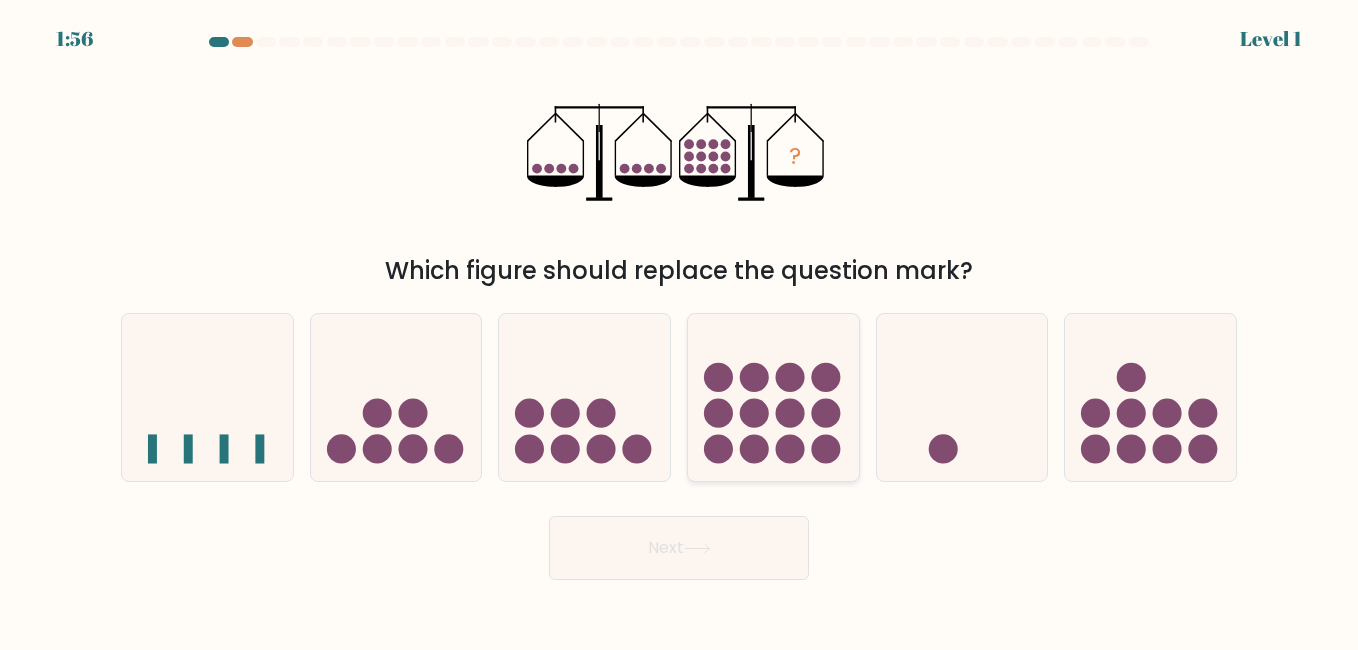 click 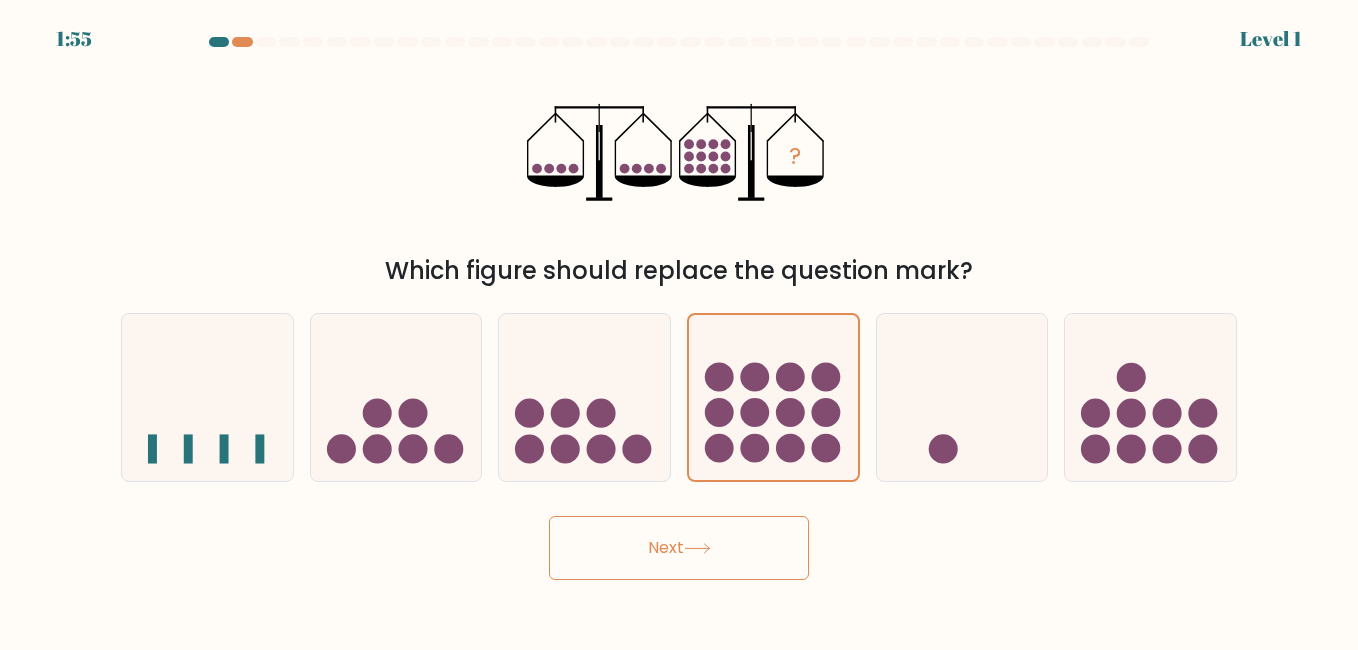 click on "Next" at bounding box center (679, 548) 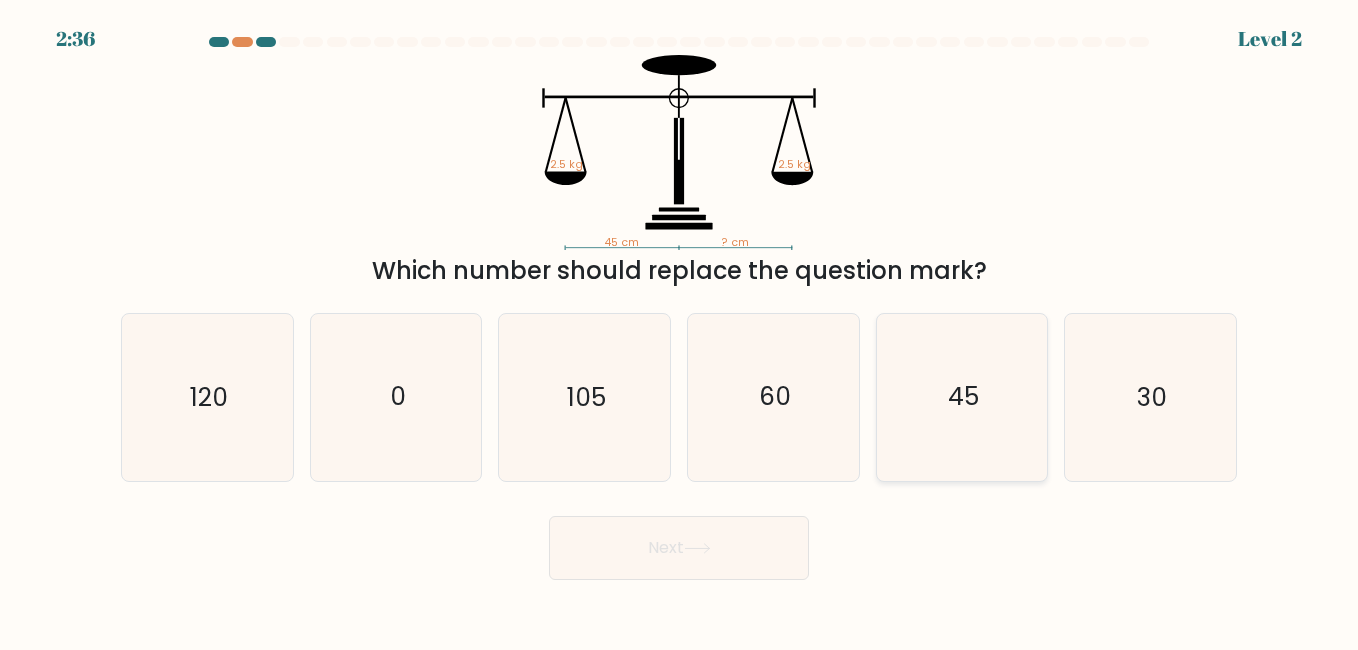 click on "45" 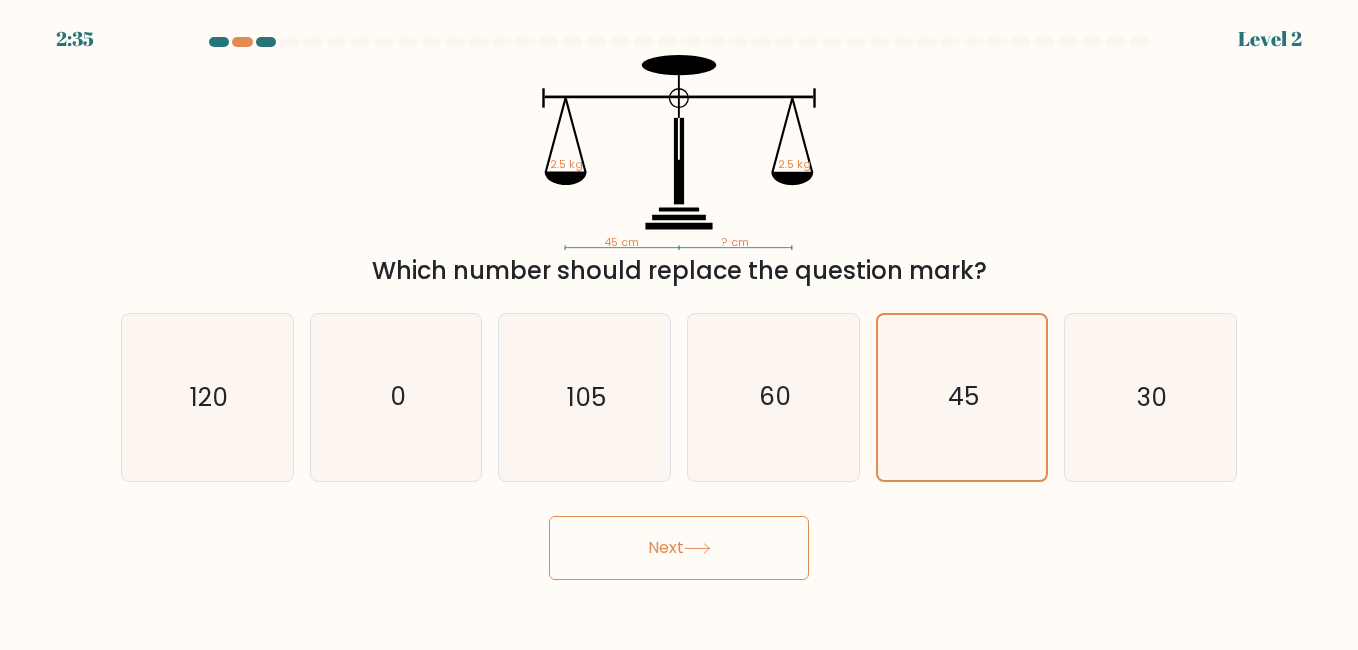 click on "Next" at bounding box center [679, 548] 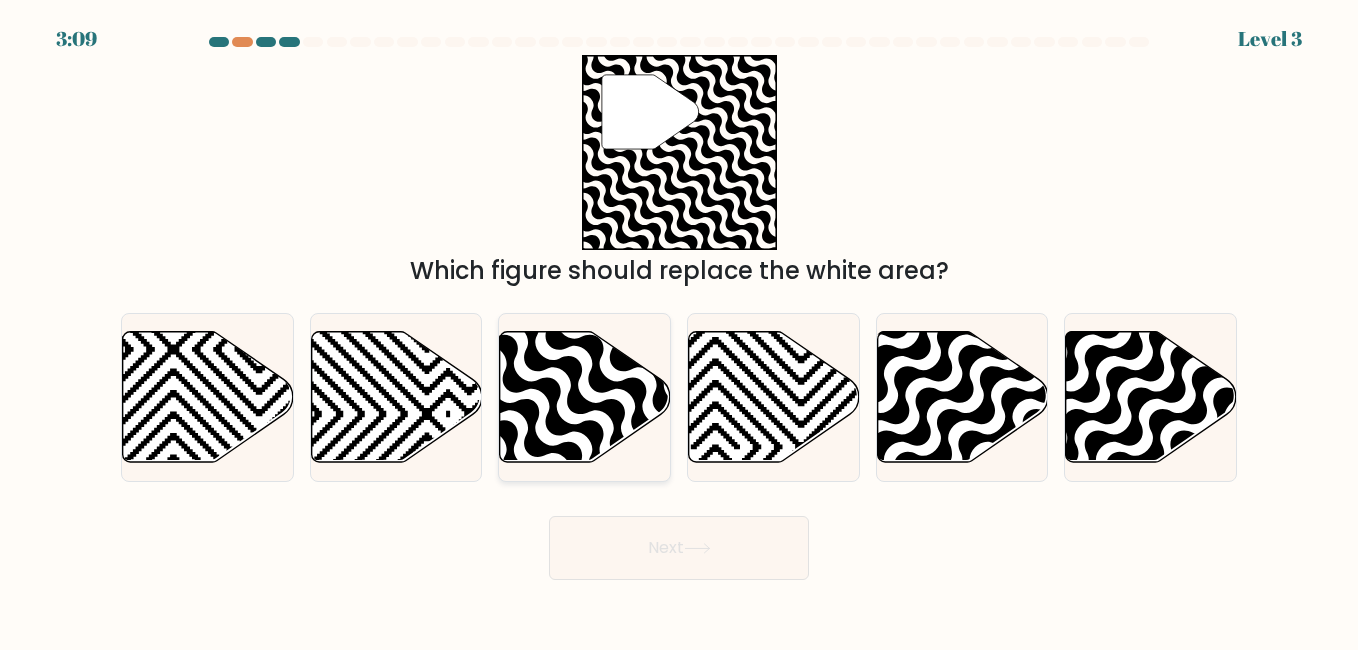 click 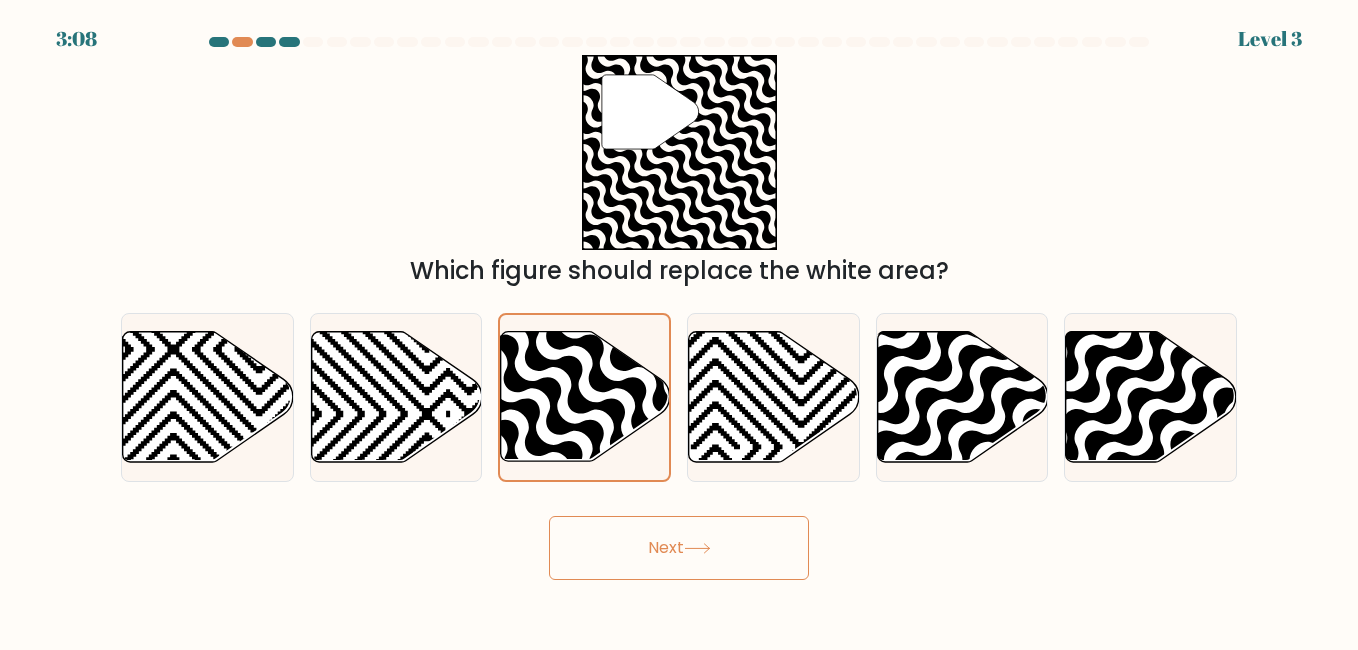 click on "Next" at bounding box center [679, 548] 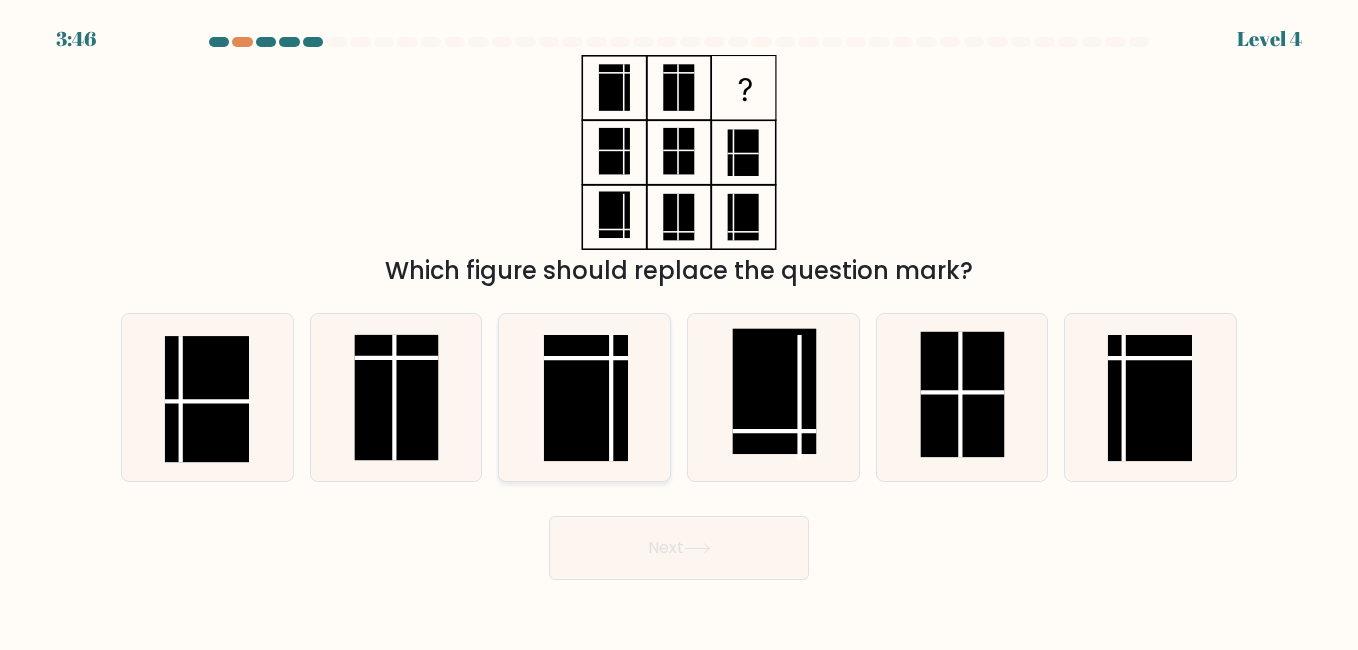 click 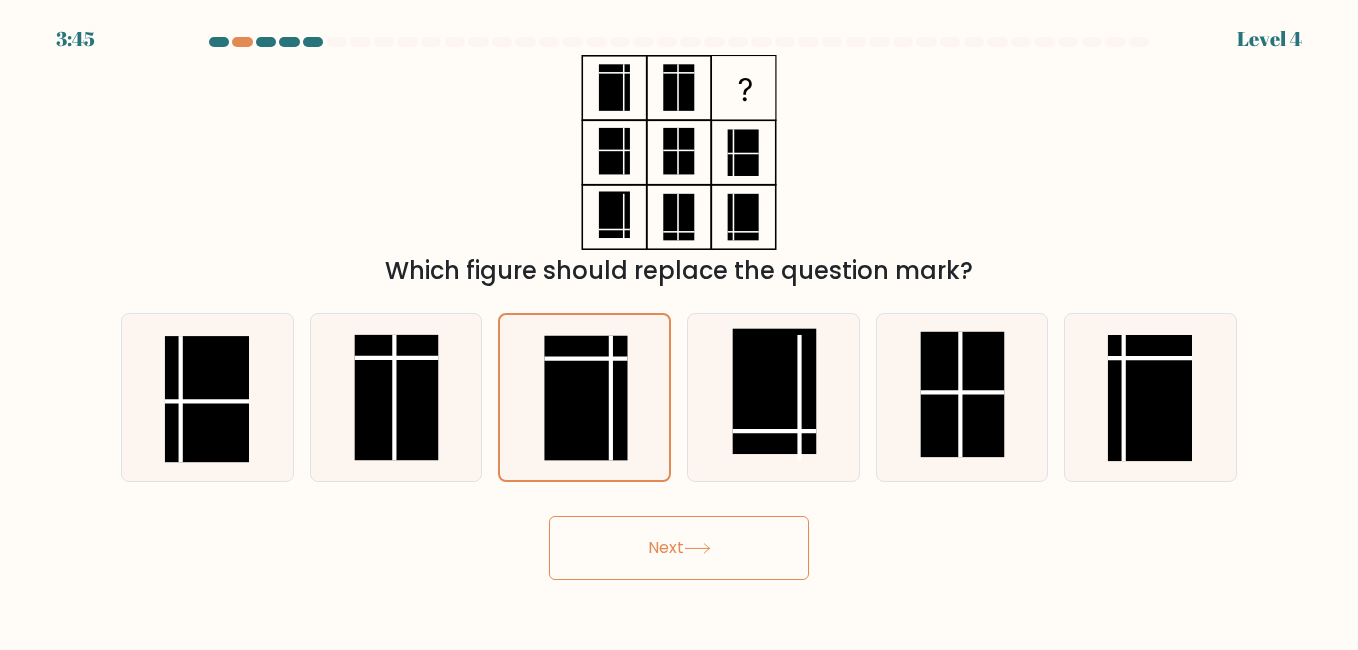 click 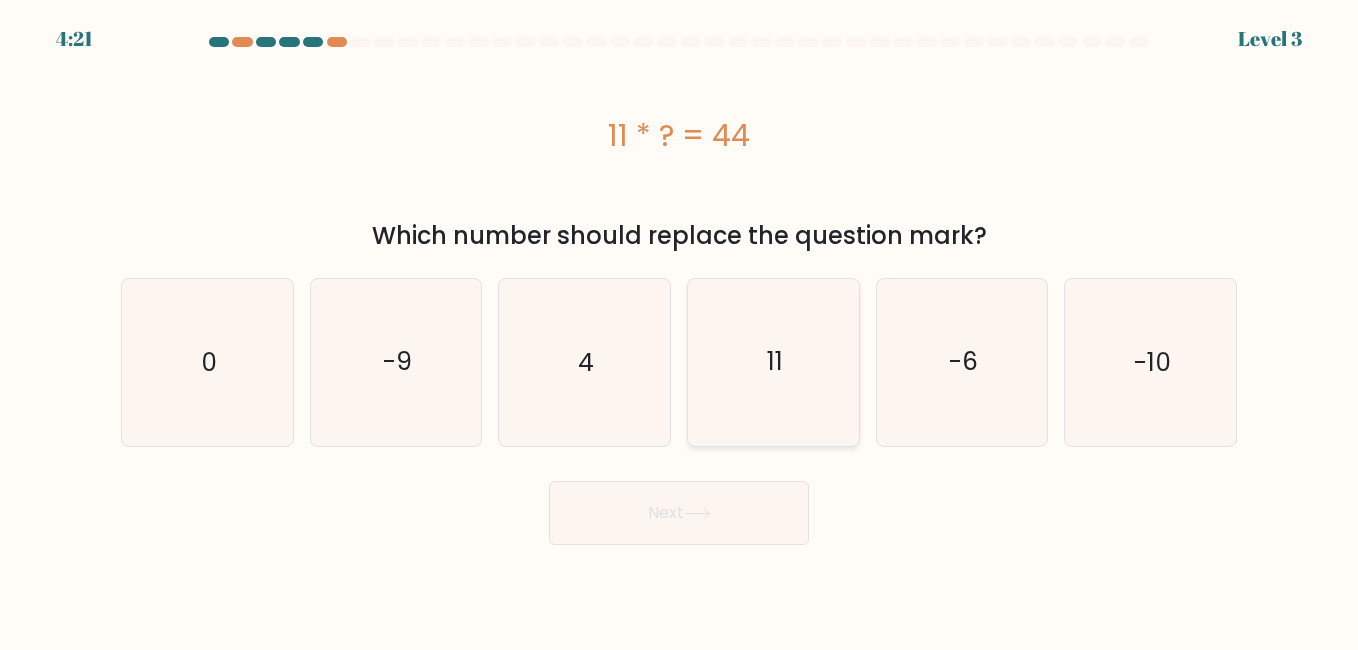click on "11" 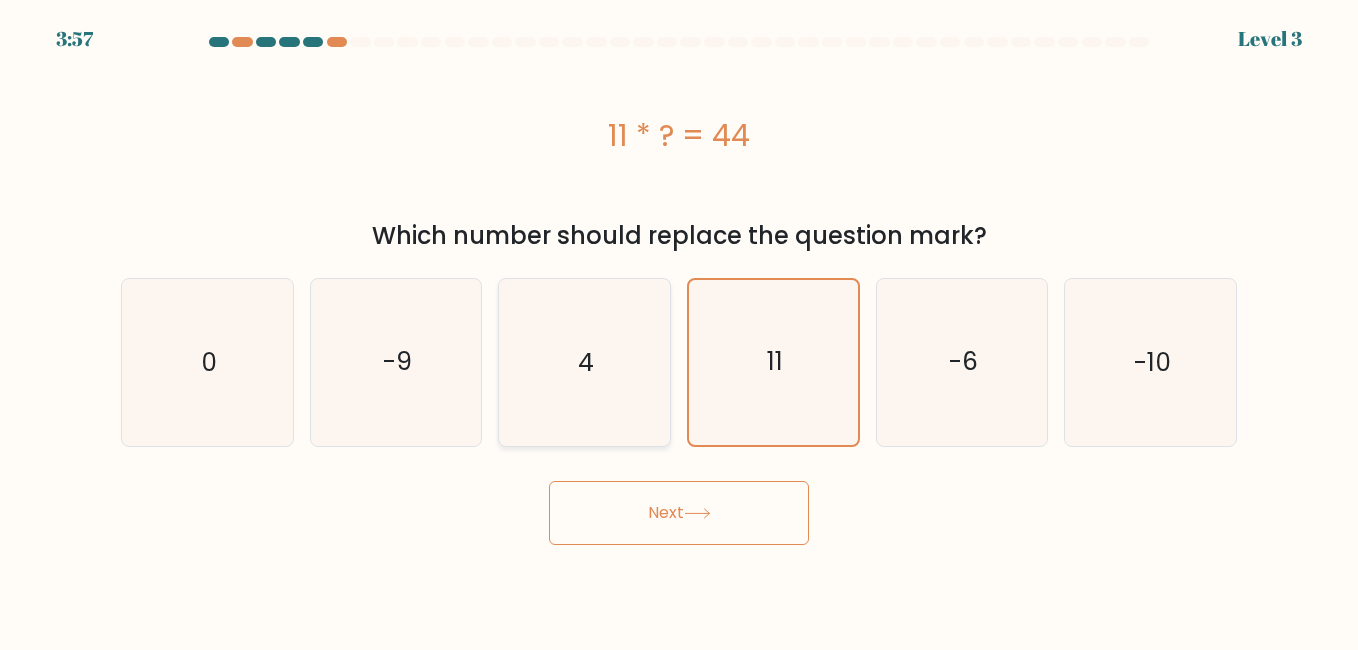 click on "4" 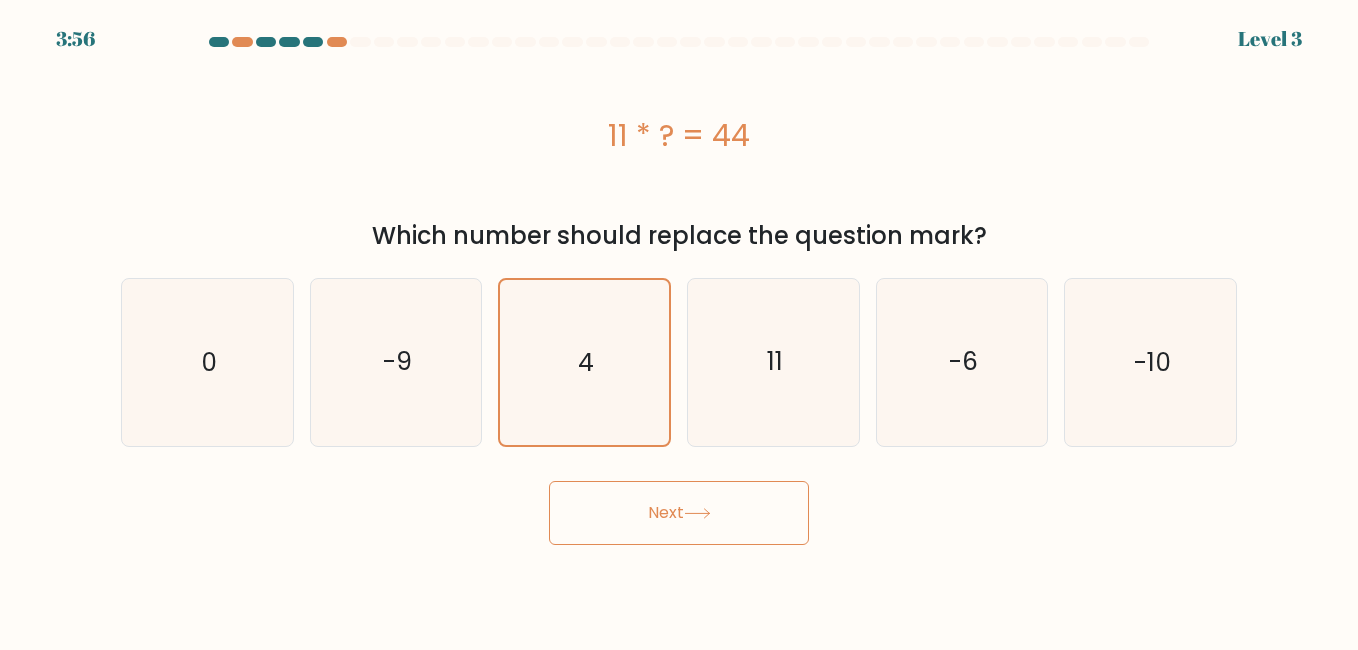 click on "Next" at bounding box center (679, 513) 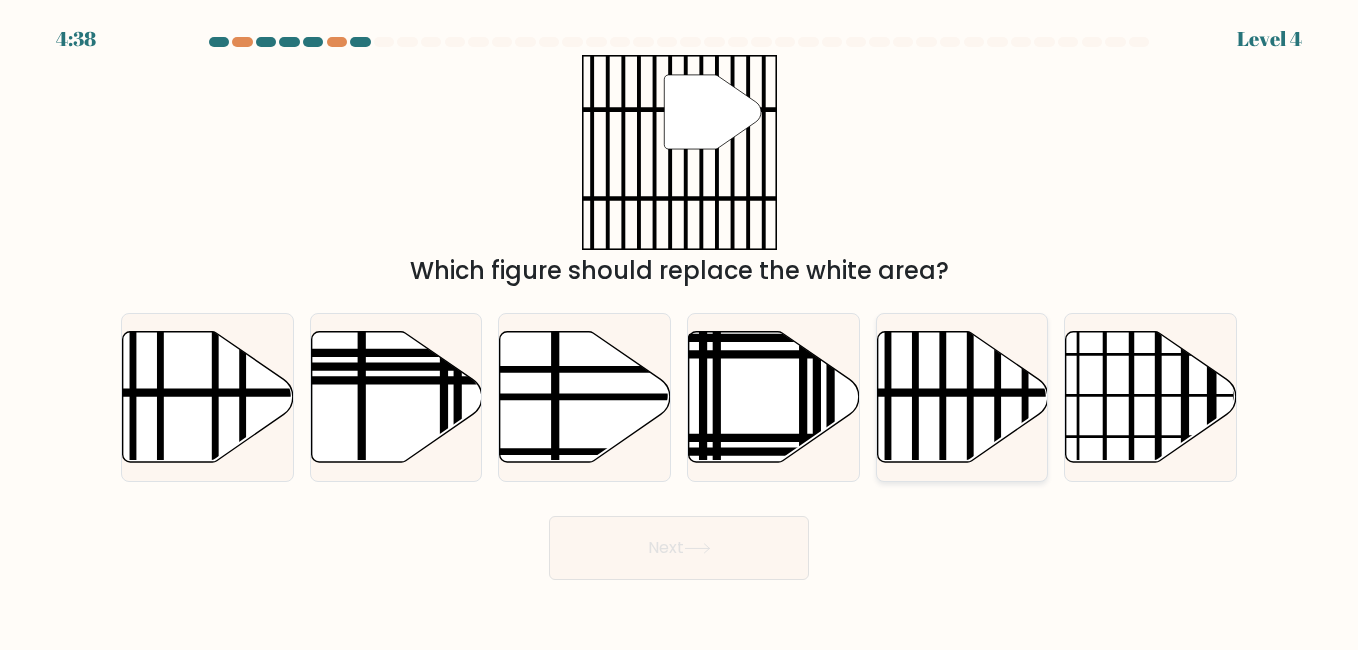 click 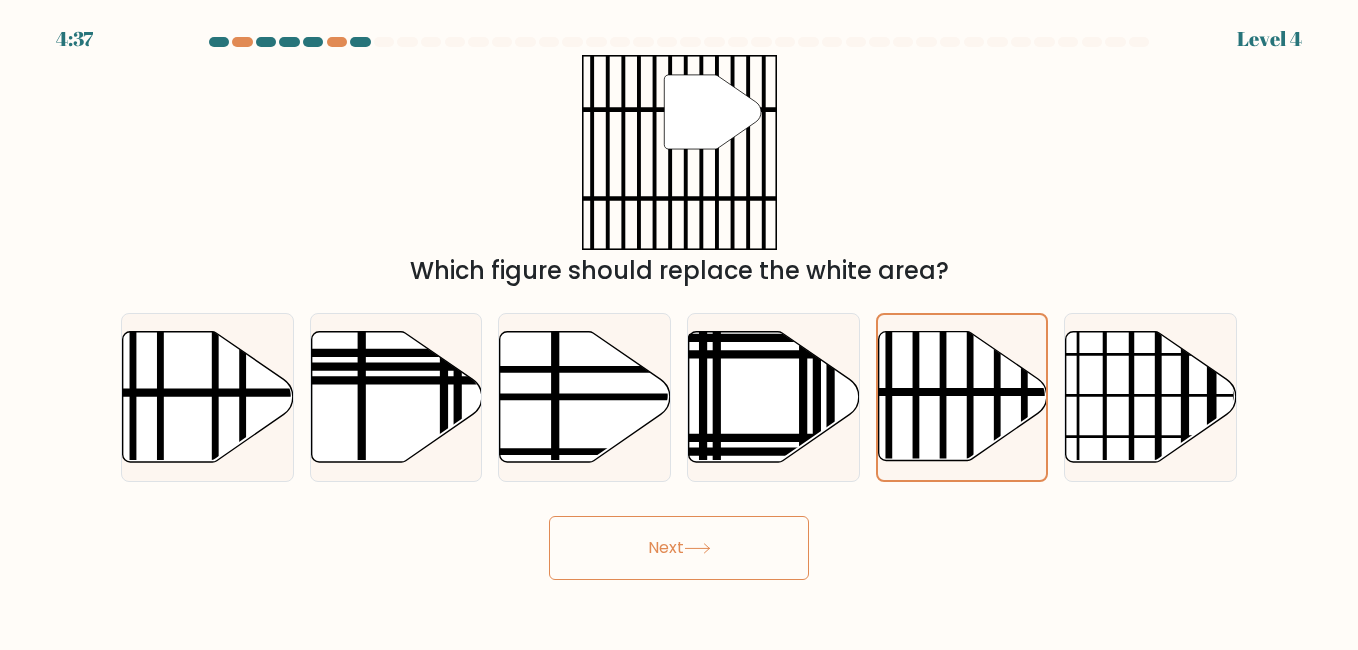 click on "Next" at bounding box center [679, 548] 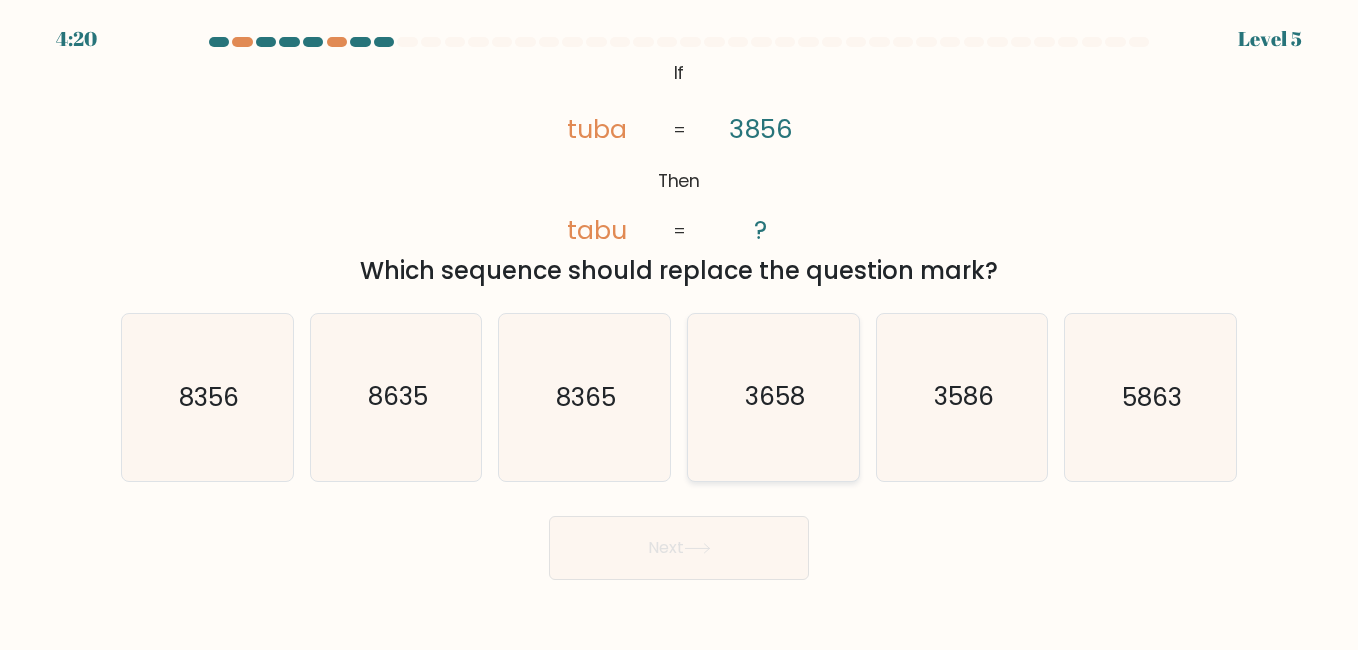 click on "3658" 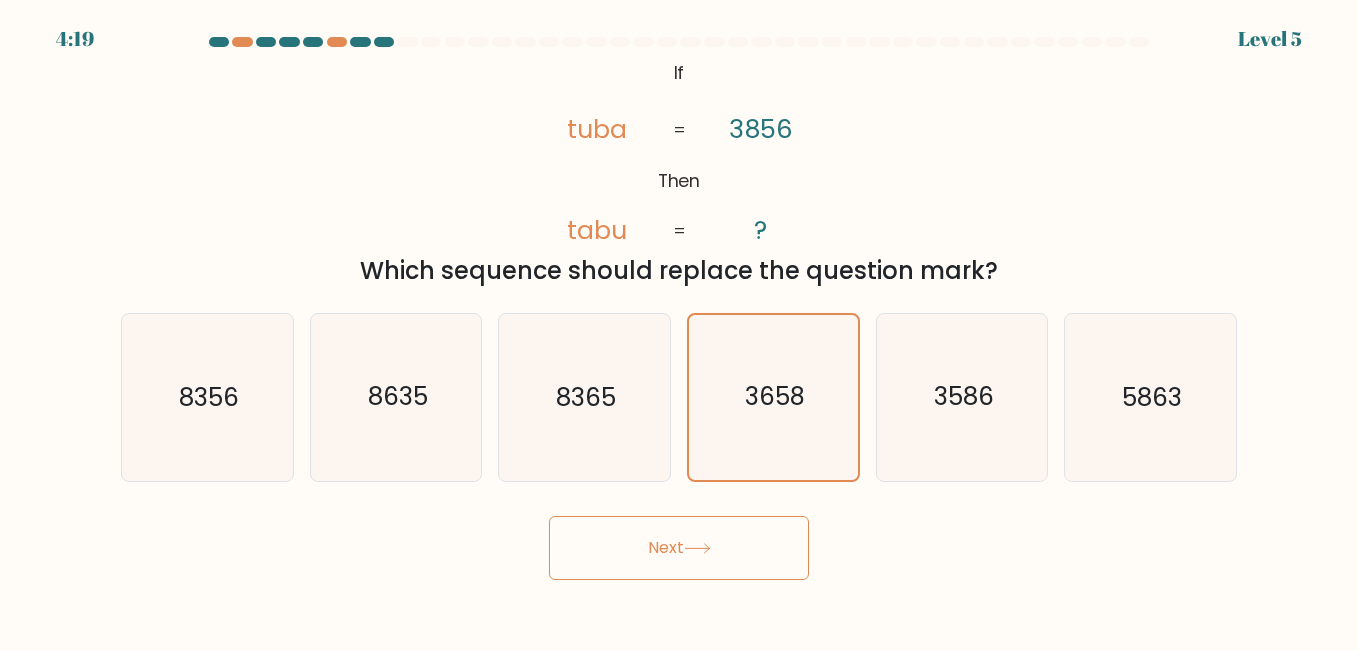click on "Next" at bounding box center [679, 548] 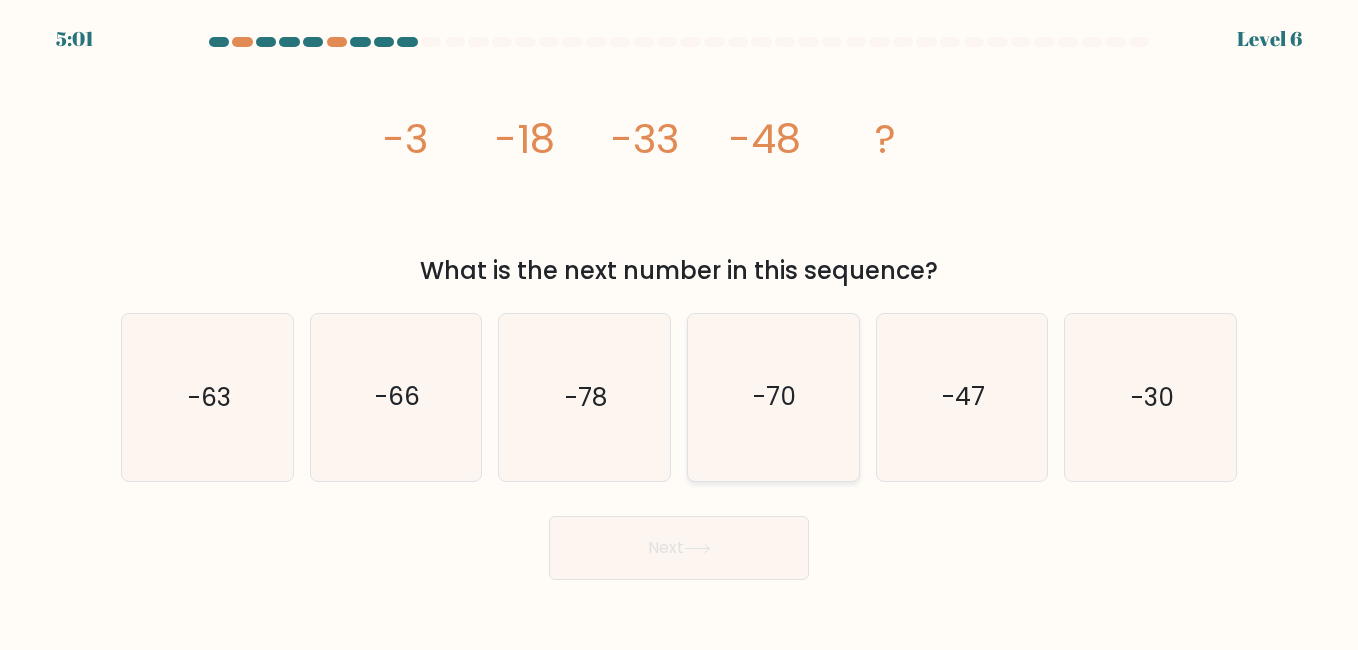 click on "-70" 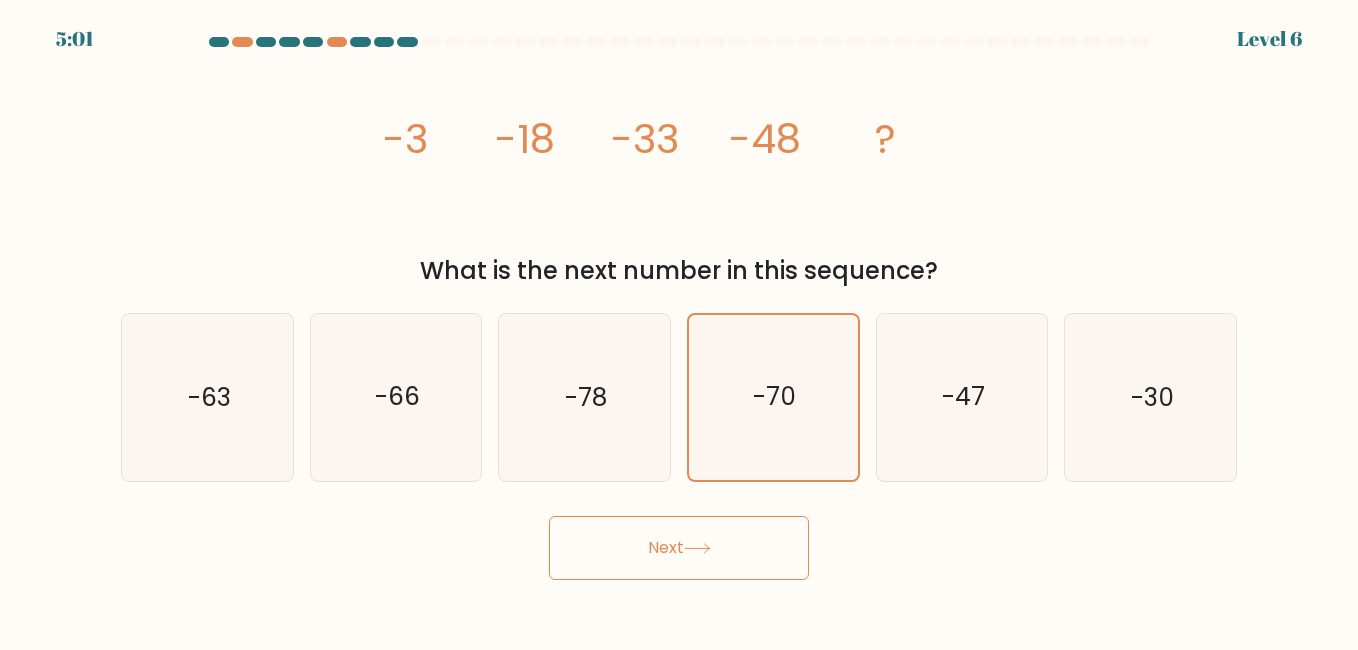 click on "Next" at bounding box center [679, 548] 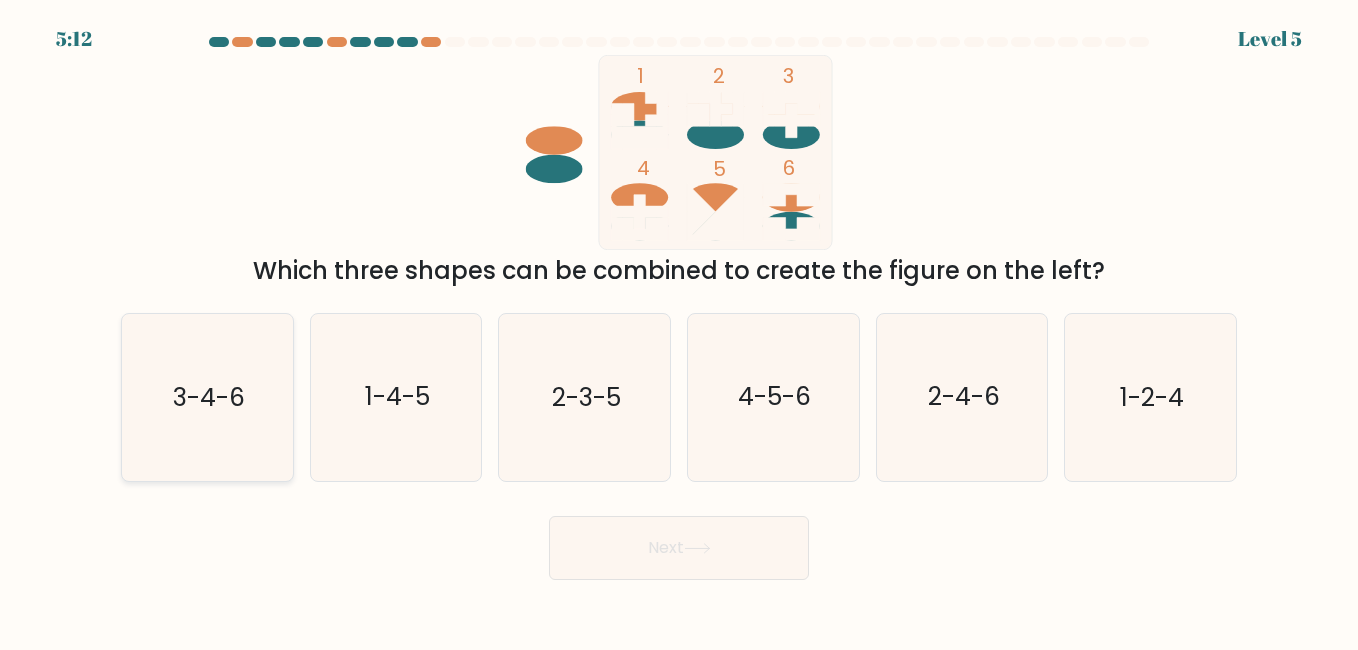 click on "3-4-6" 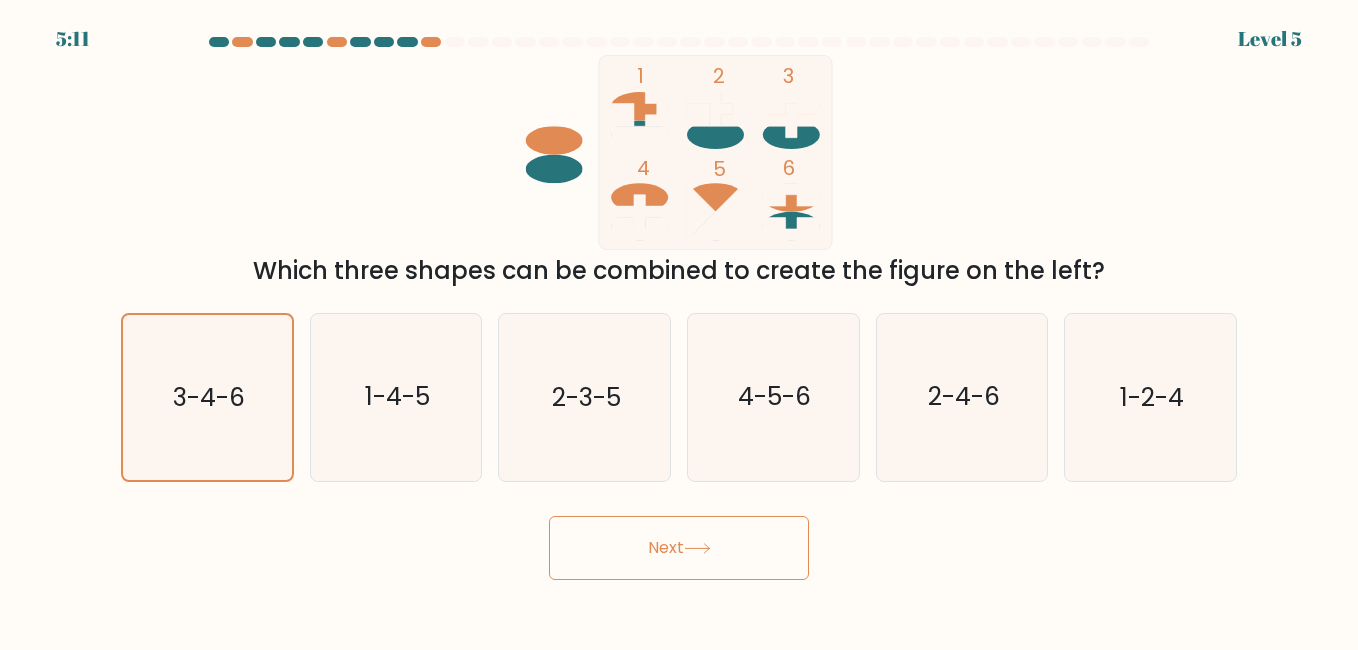click on "Next" at bounding box center [679, 548] 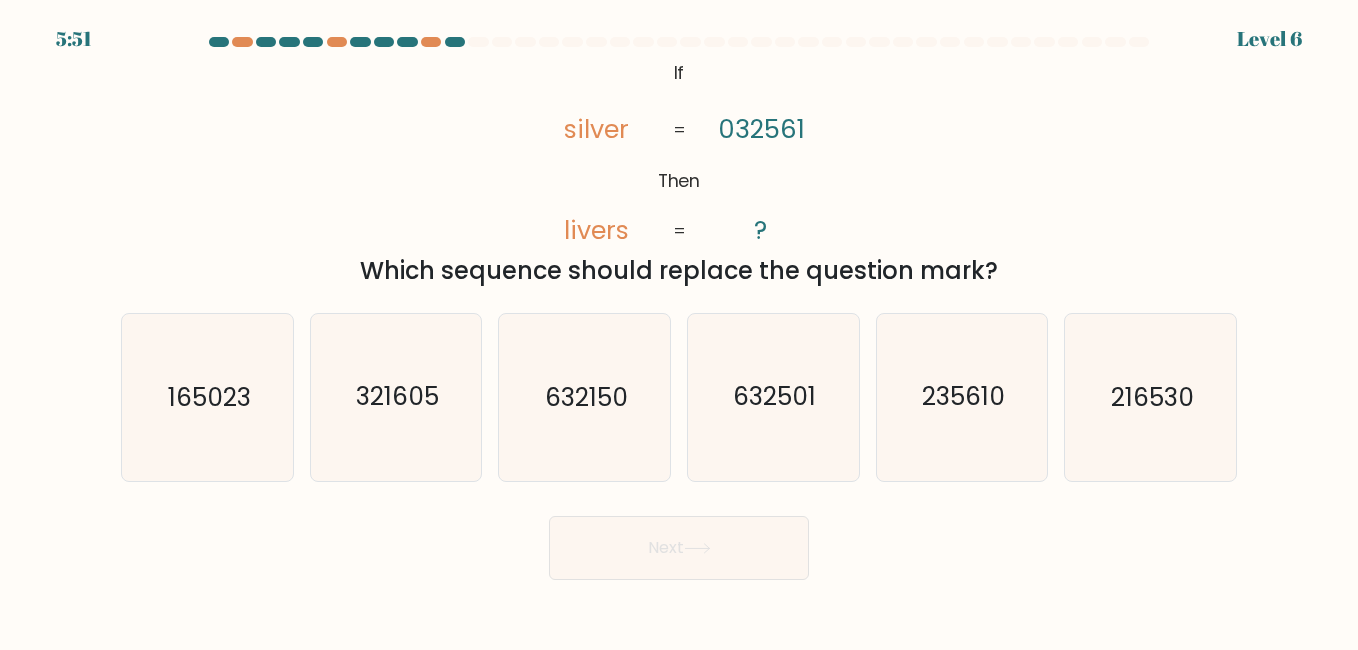 click on "@import url('https://fonts.googleapis.com/css?family=Abril+Fatface:400,100,100italic,300,300italic,400italic,500,500italic,700,700italic,900,900italic');           If       Then       silver       livers       032561       ?       =       =" 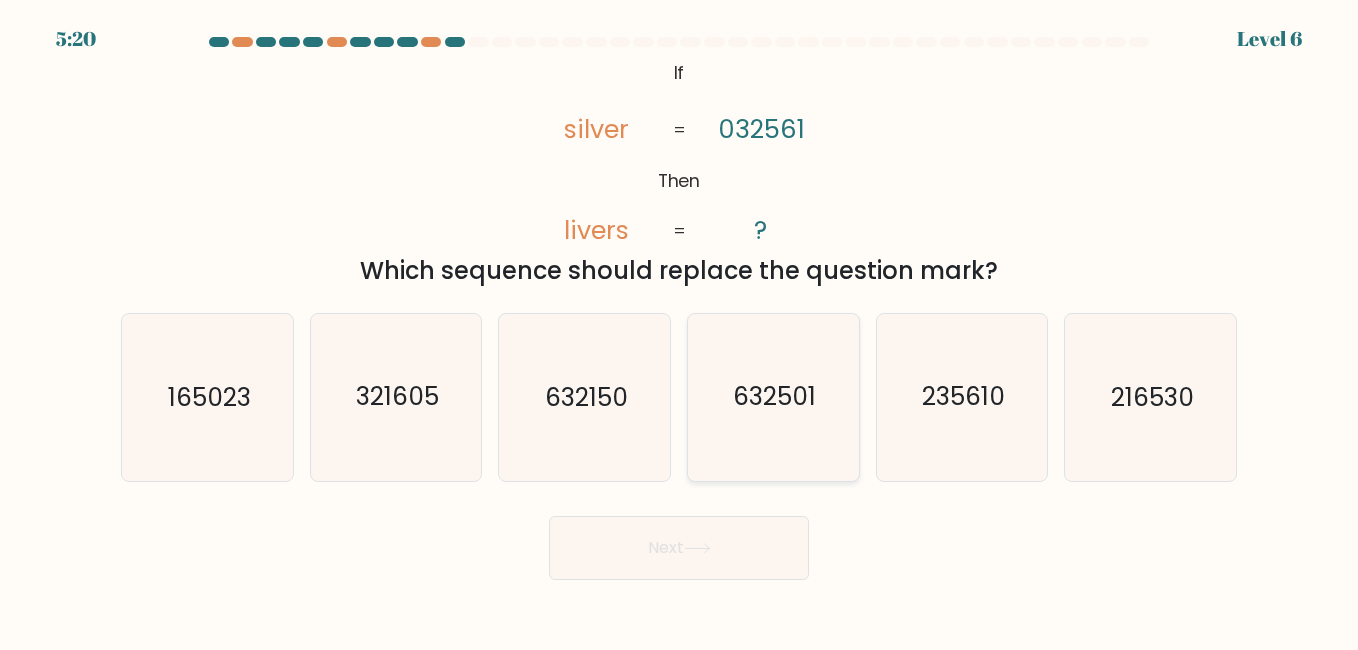 click on "632501" 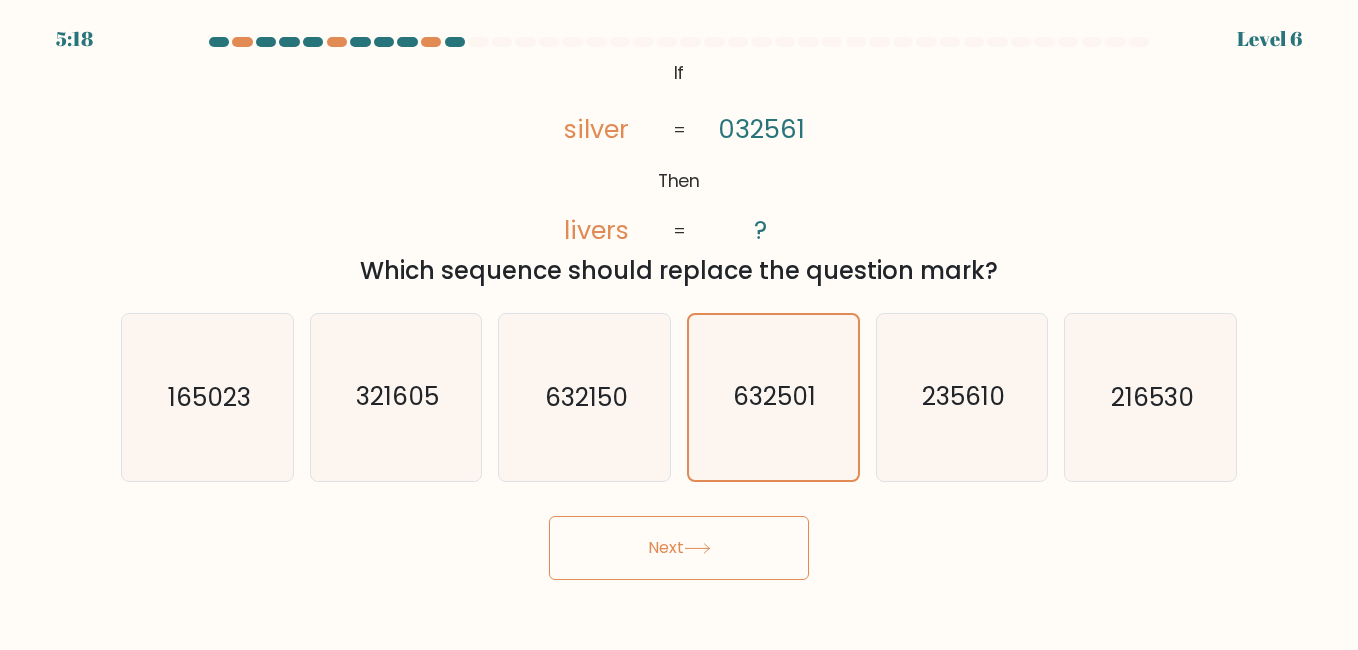 click on "Next" at bounding box center [679, 548] 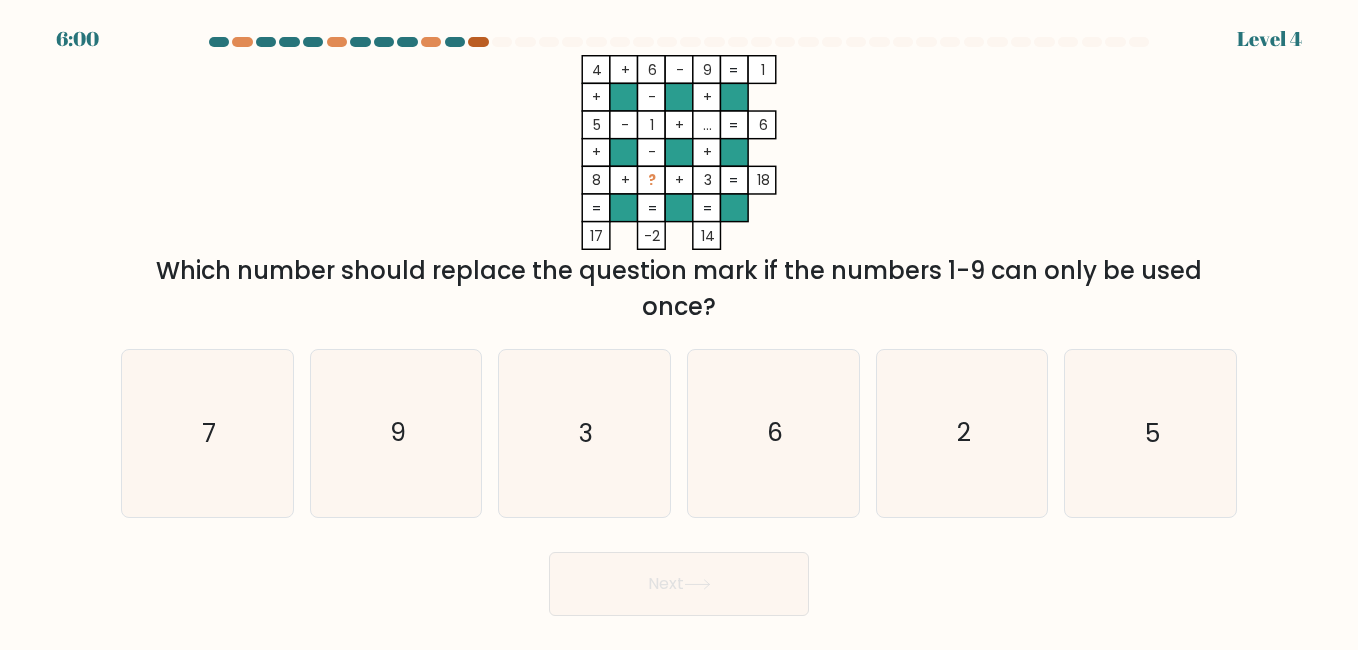 click at bounding box center (478, 42) 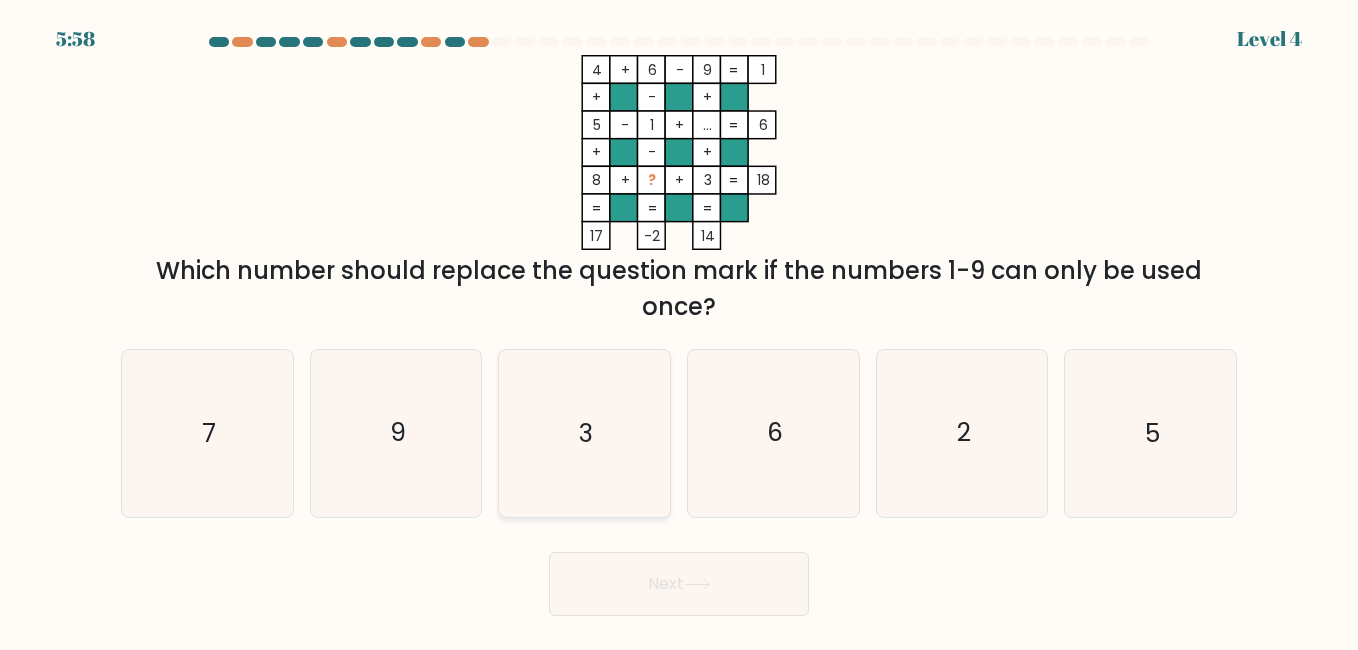 click on "3" 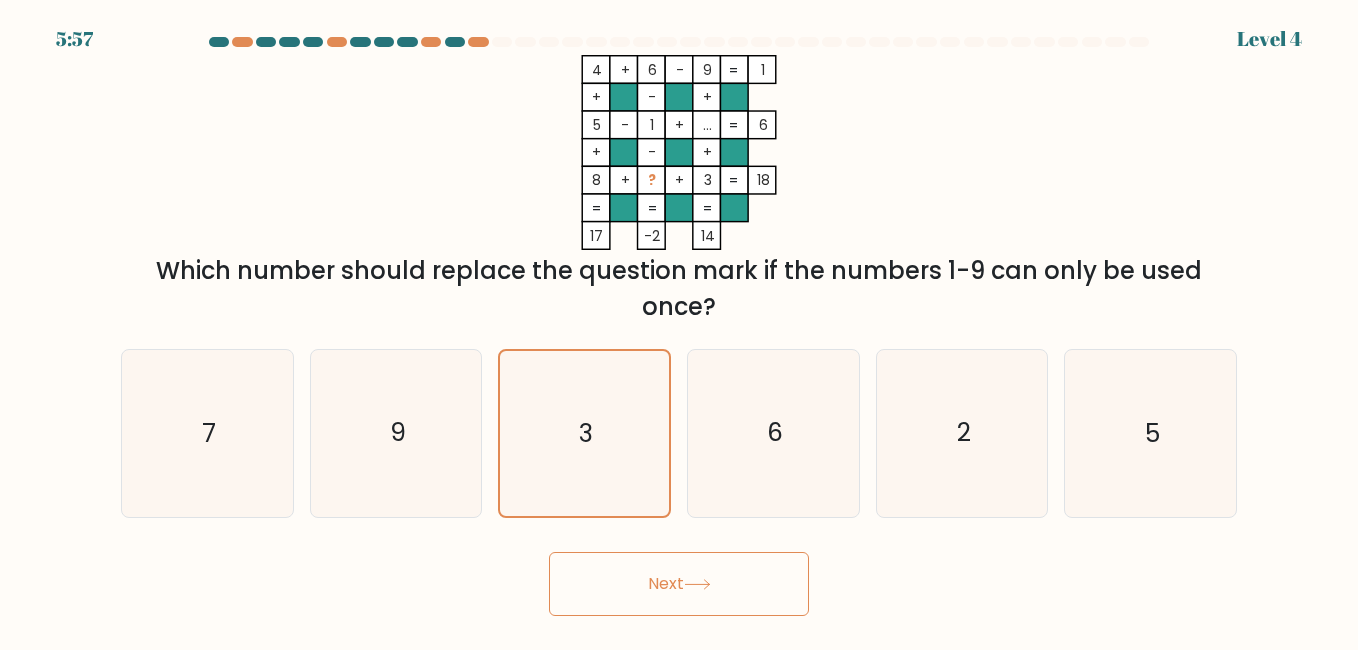 click on "Next" at bounding box center (679, 584) 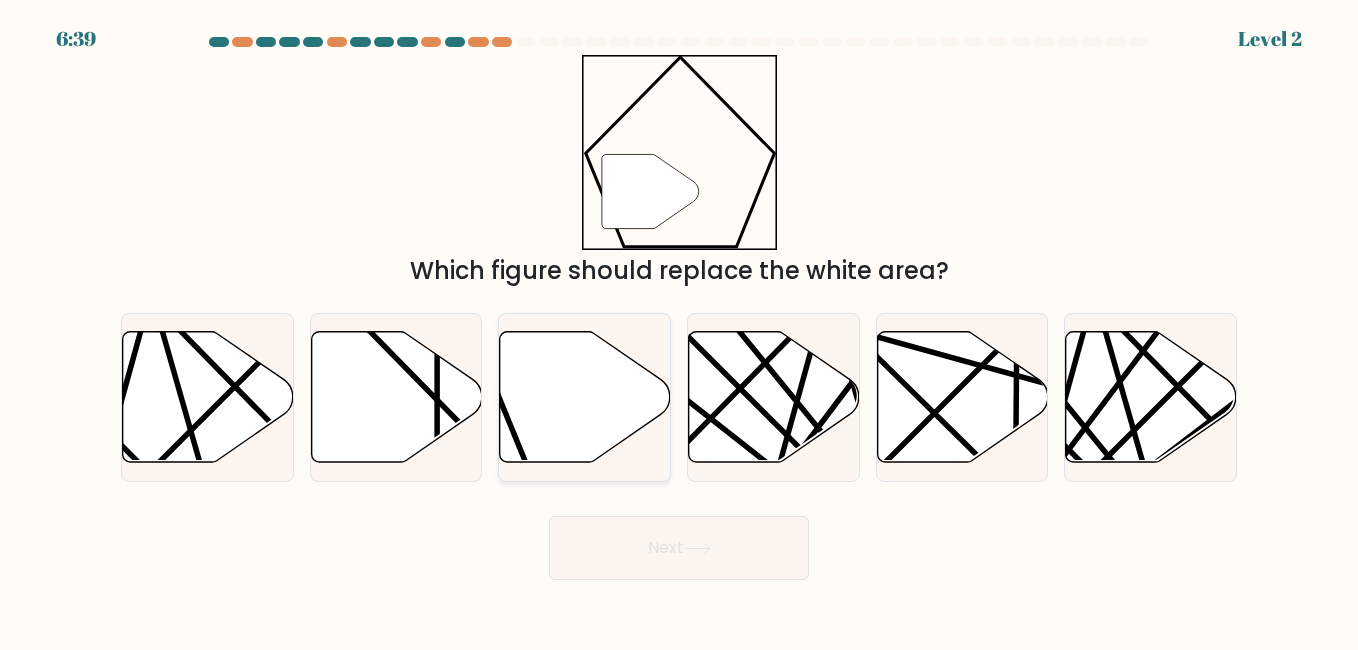 click 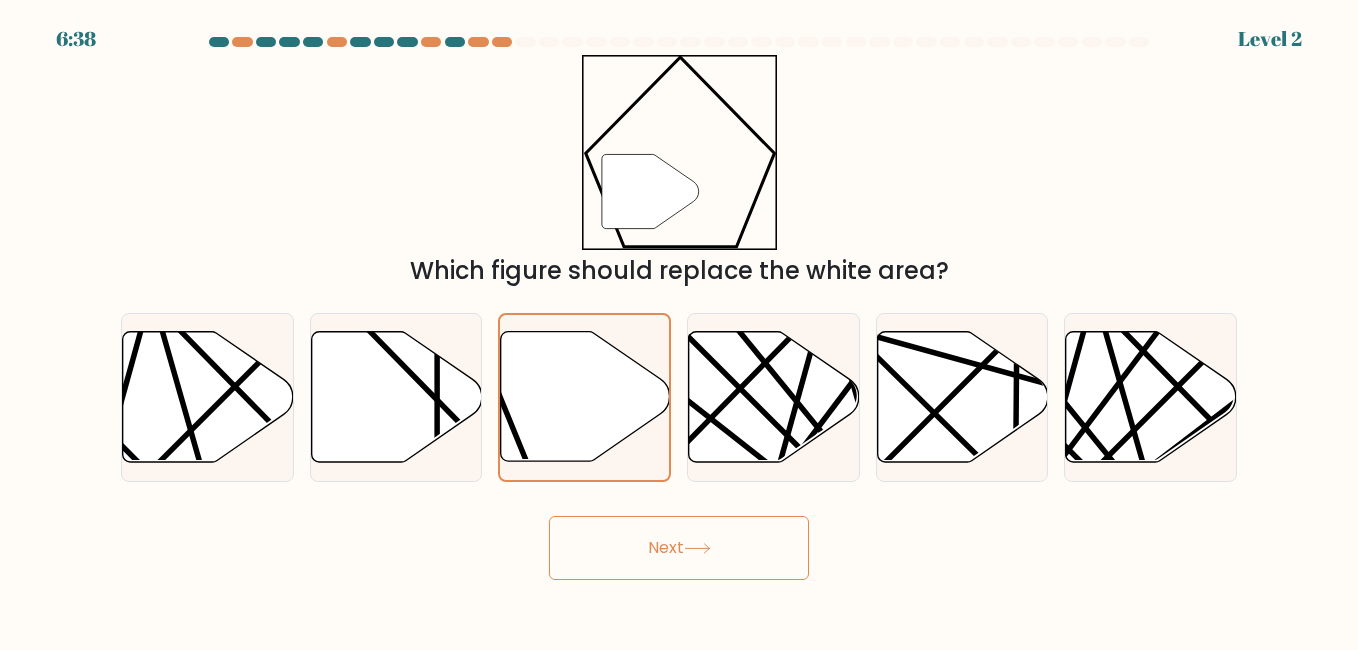 click on "Next" at bounding box center (679, 548) 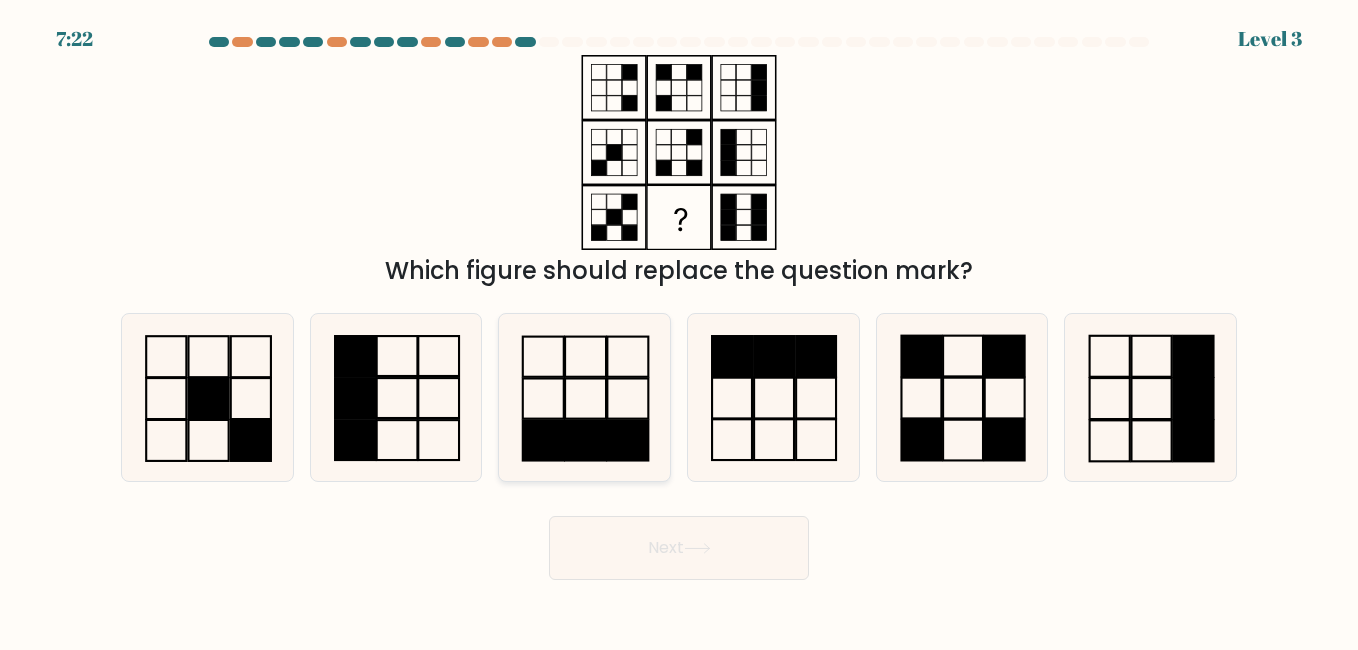 click 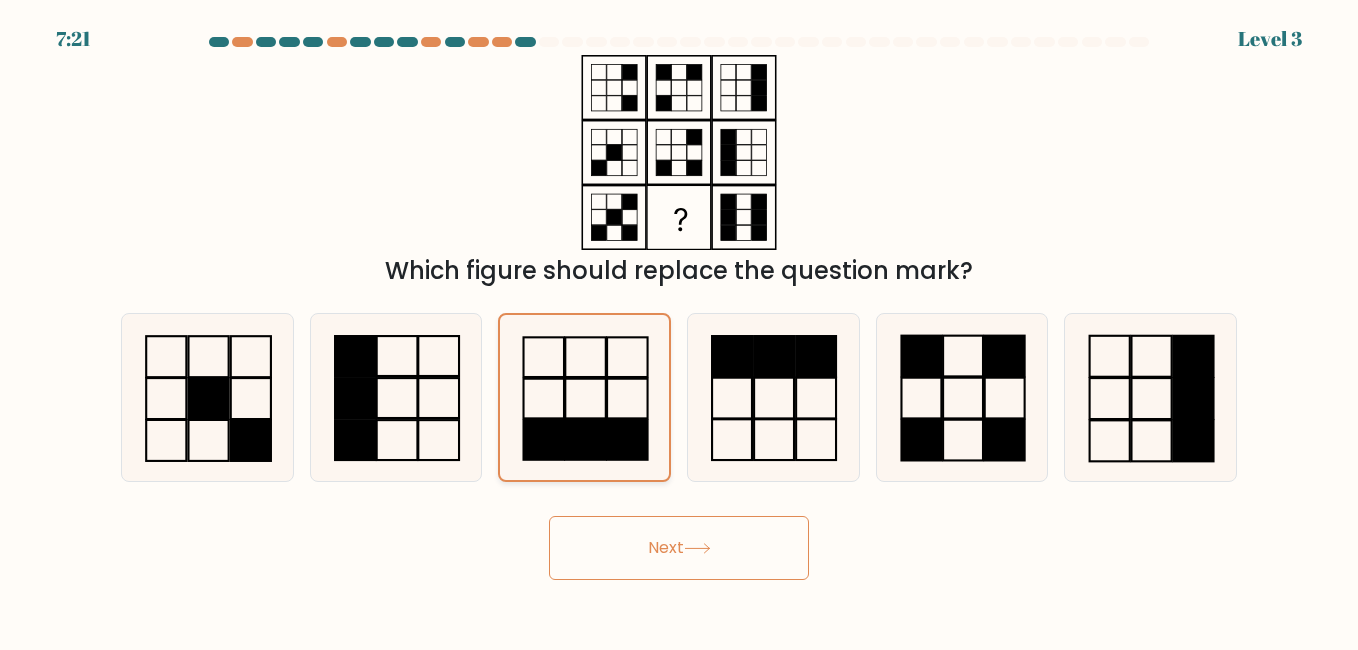 click 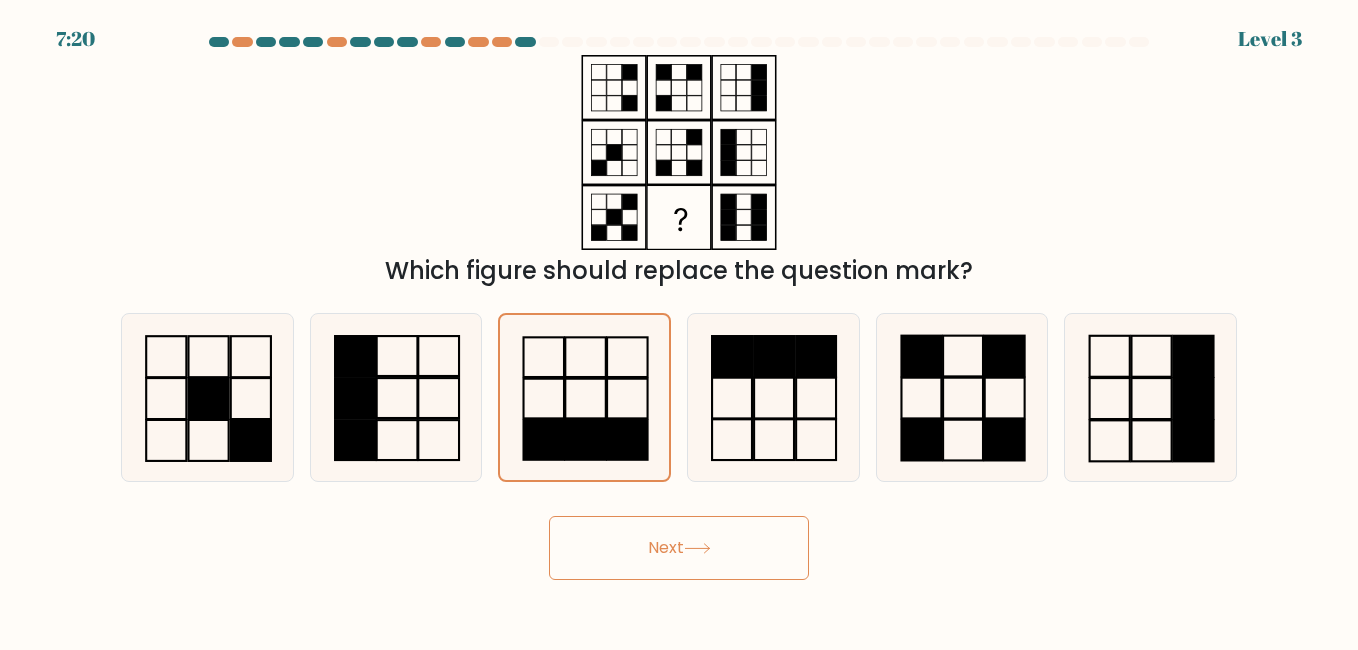 click on "7:20
Level 3" at bounding box center (679, 325) 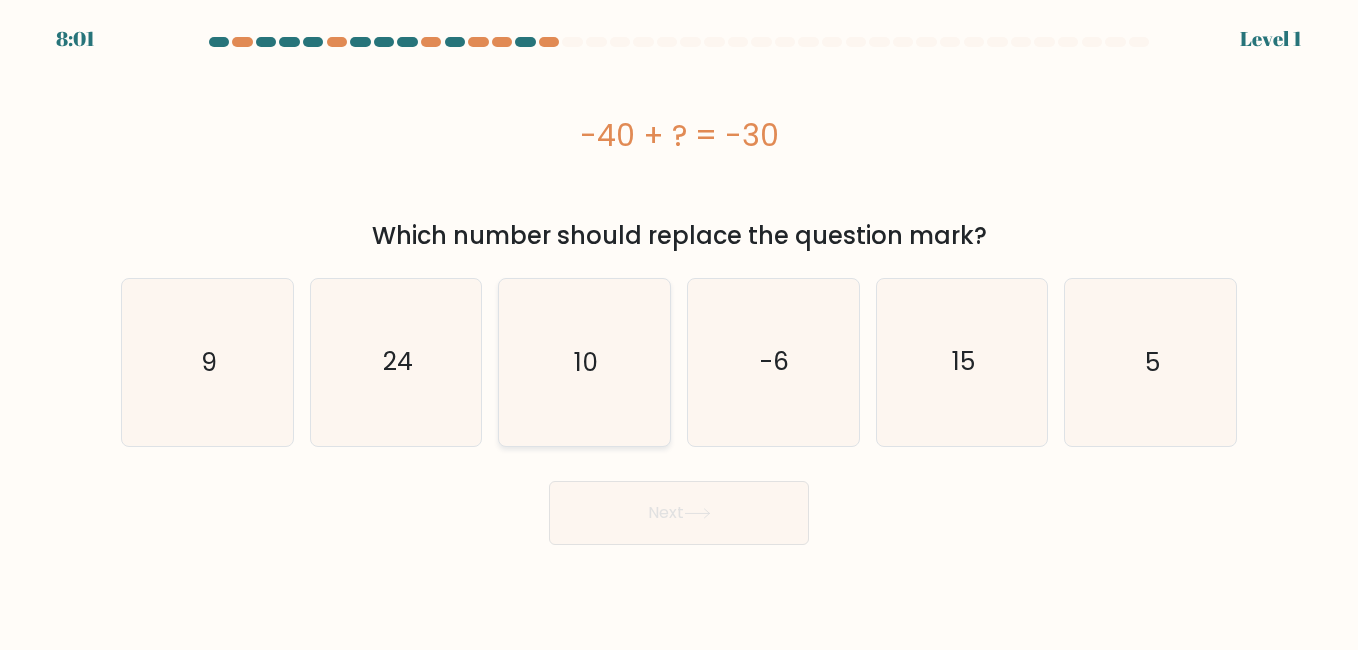 click on "10" 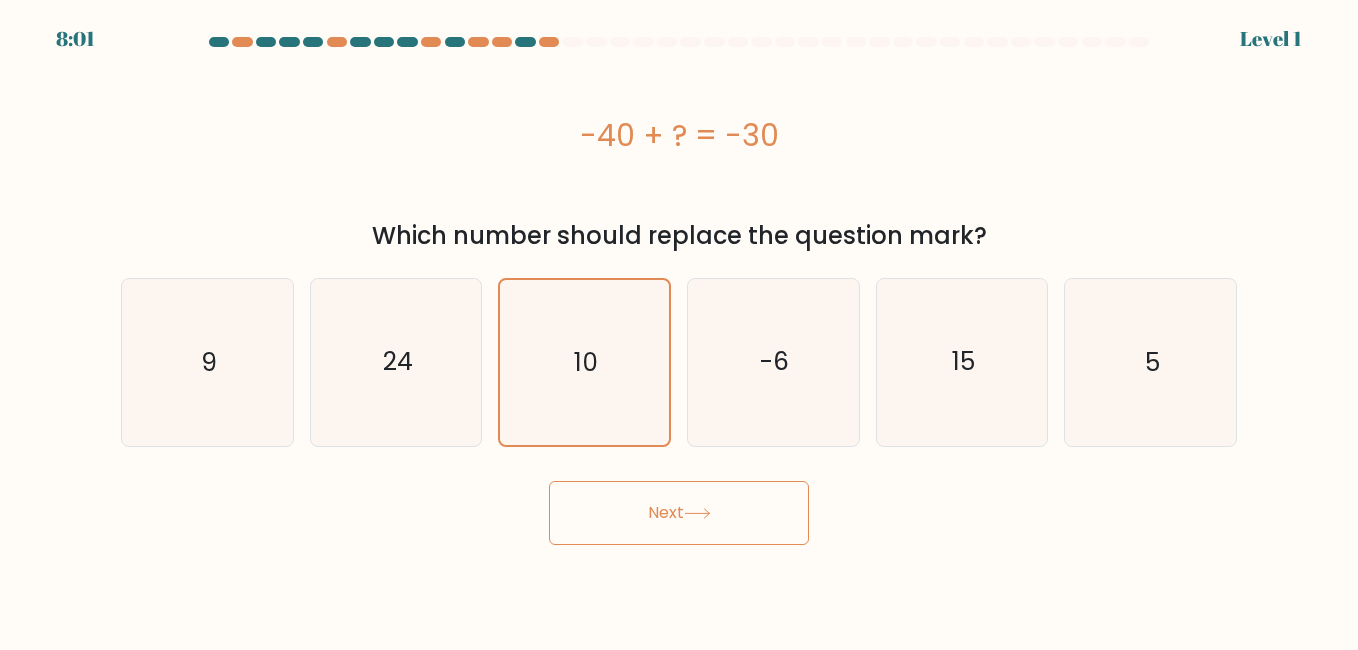 click on "Next" at bounding box center [679, 513] 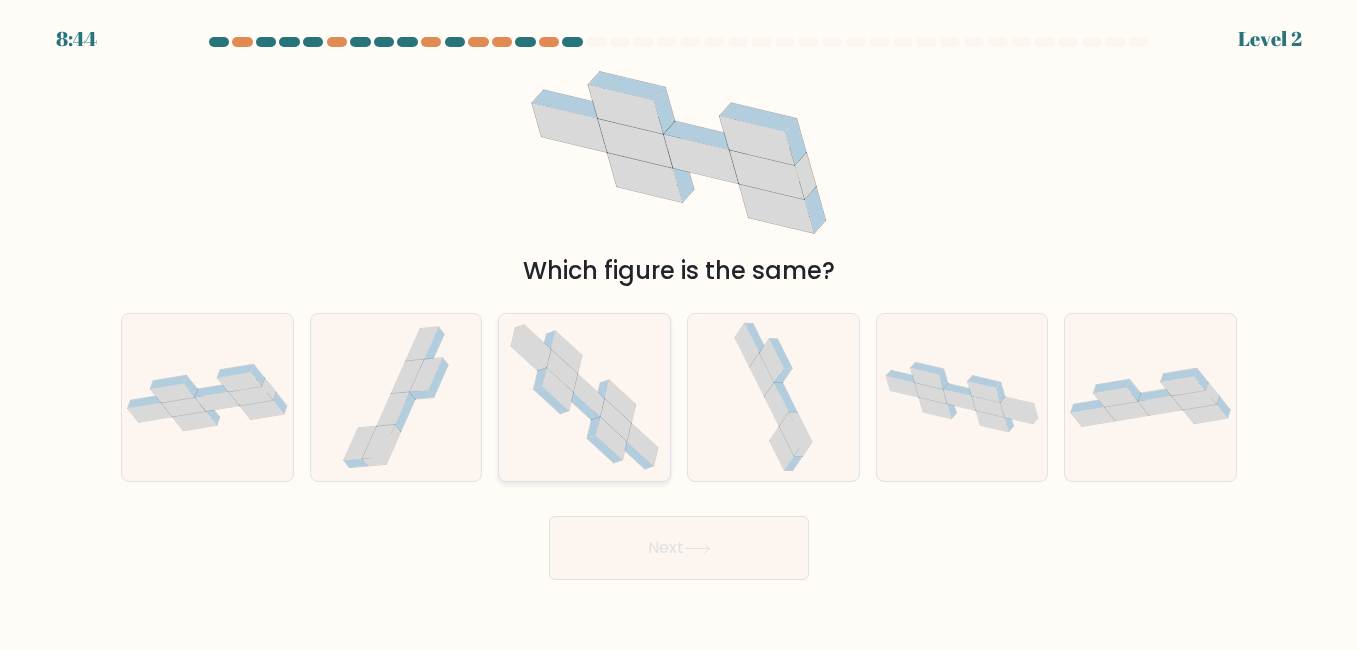 click 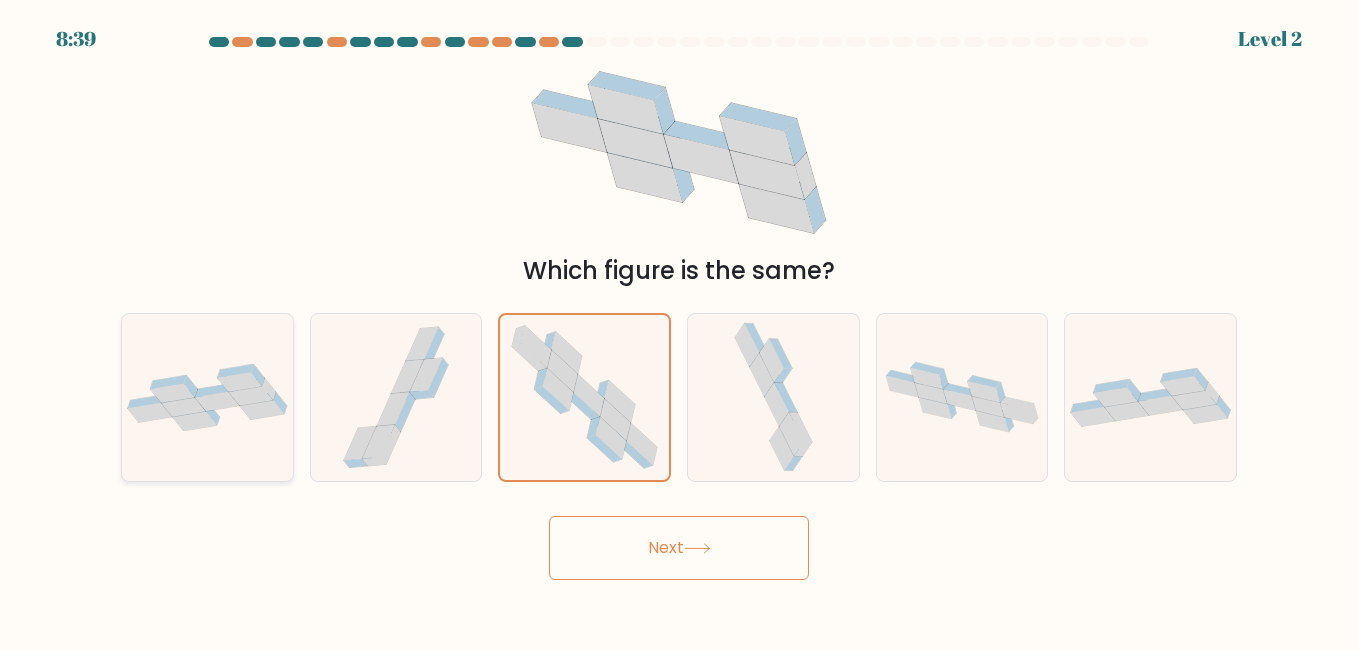 click 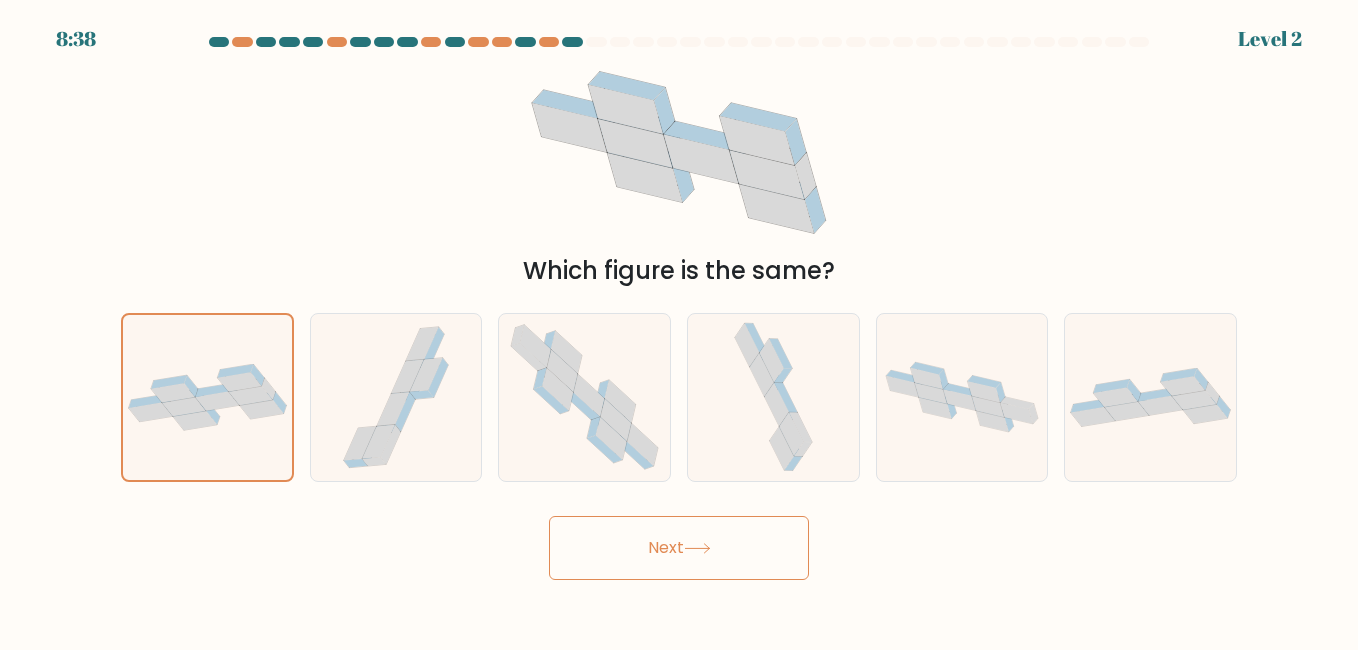 click on "Next" at bounding box center [679, 548] 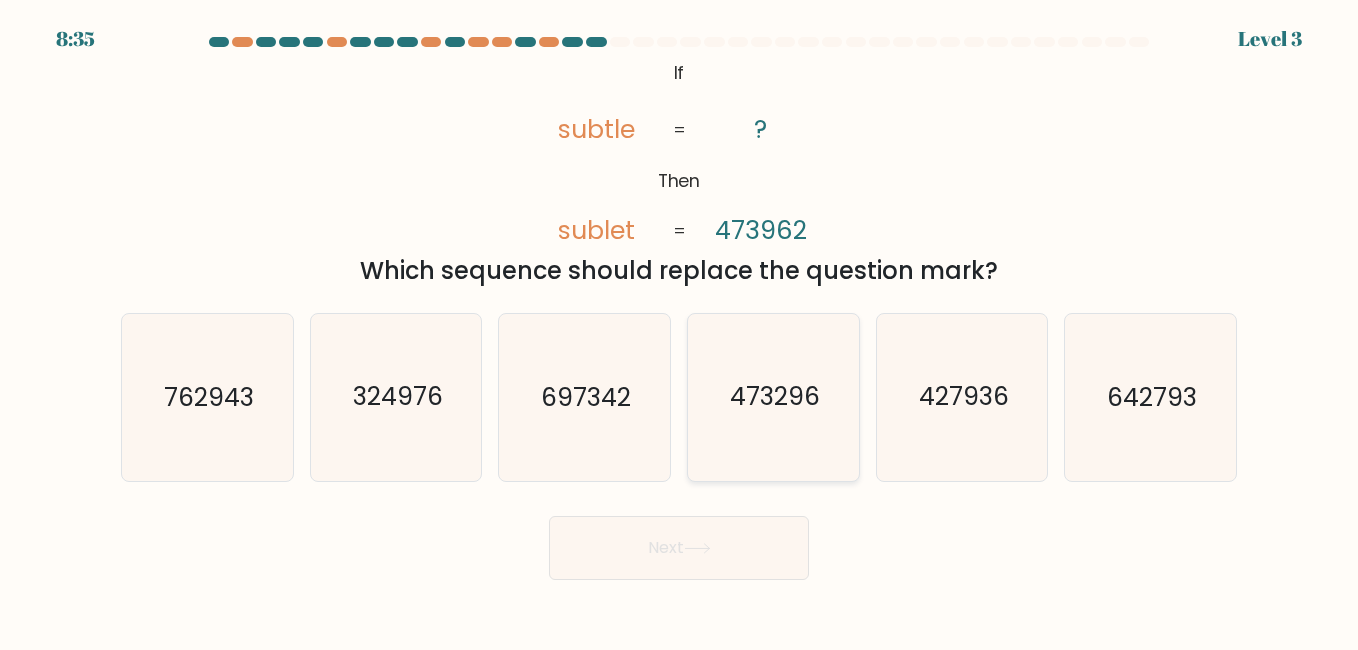 click on "473296" 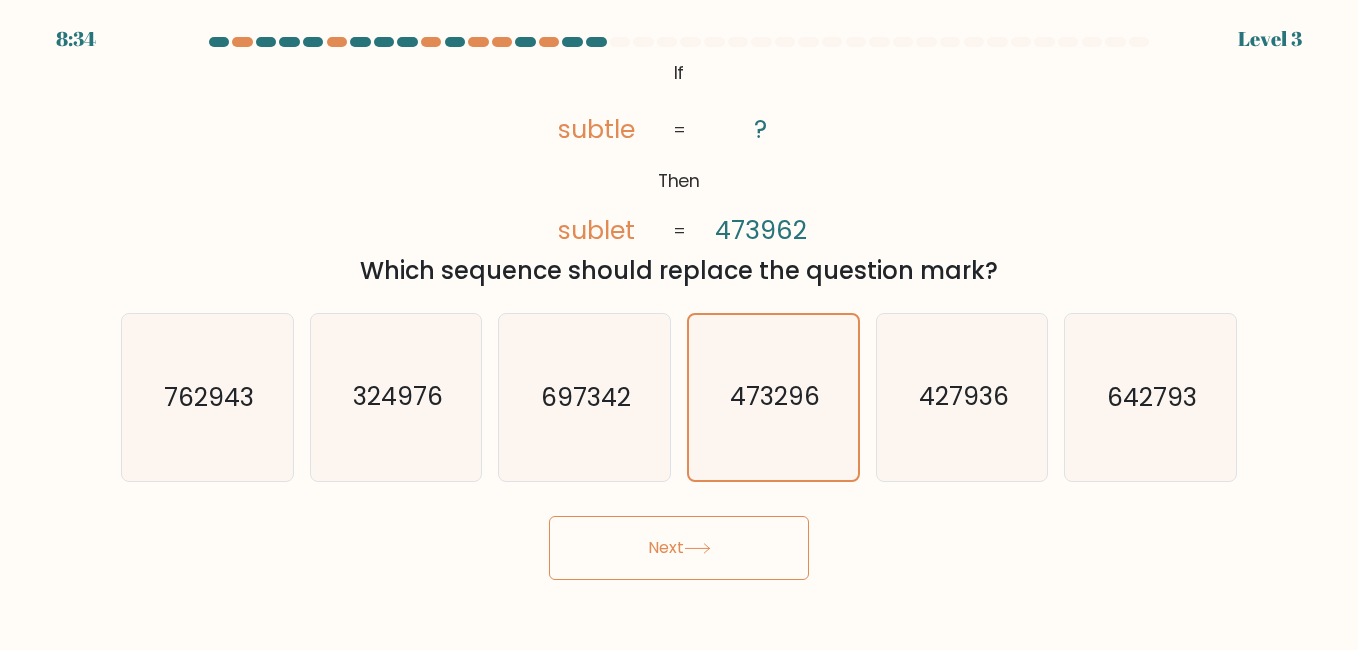 click on "Next" at bounding box center [679, 548] 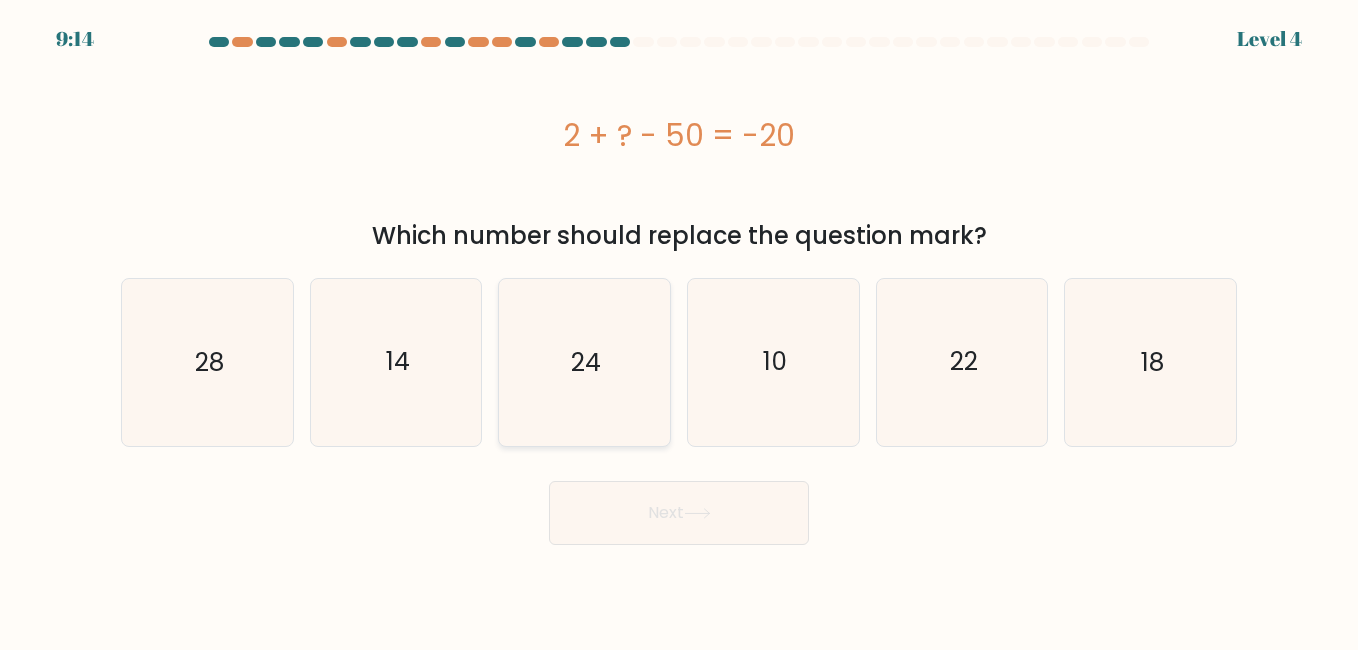 click on "24" 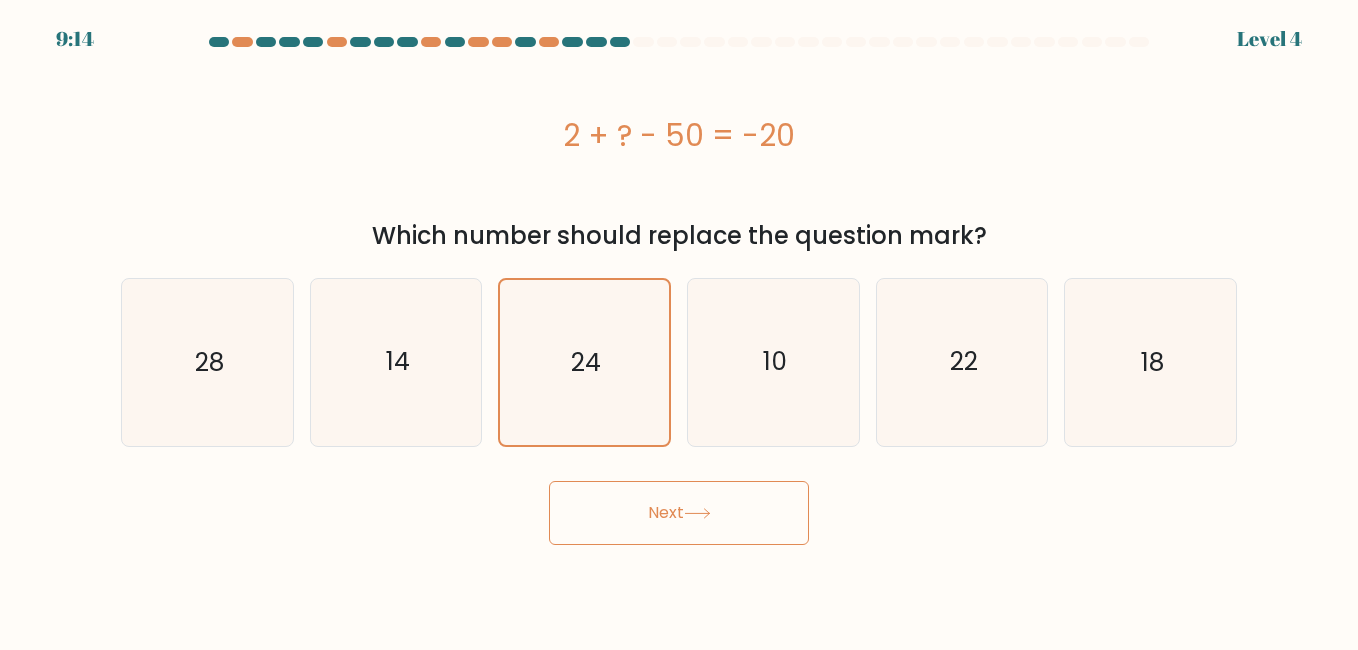 click on "Next" at bounding box center (679, 513) 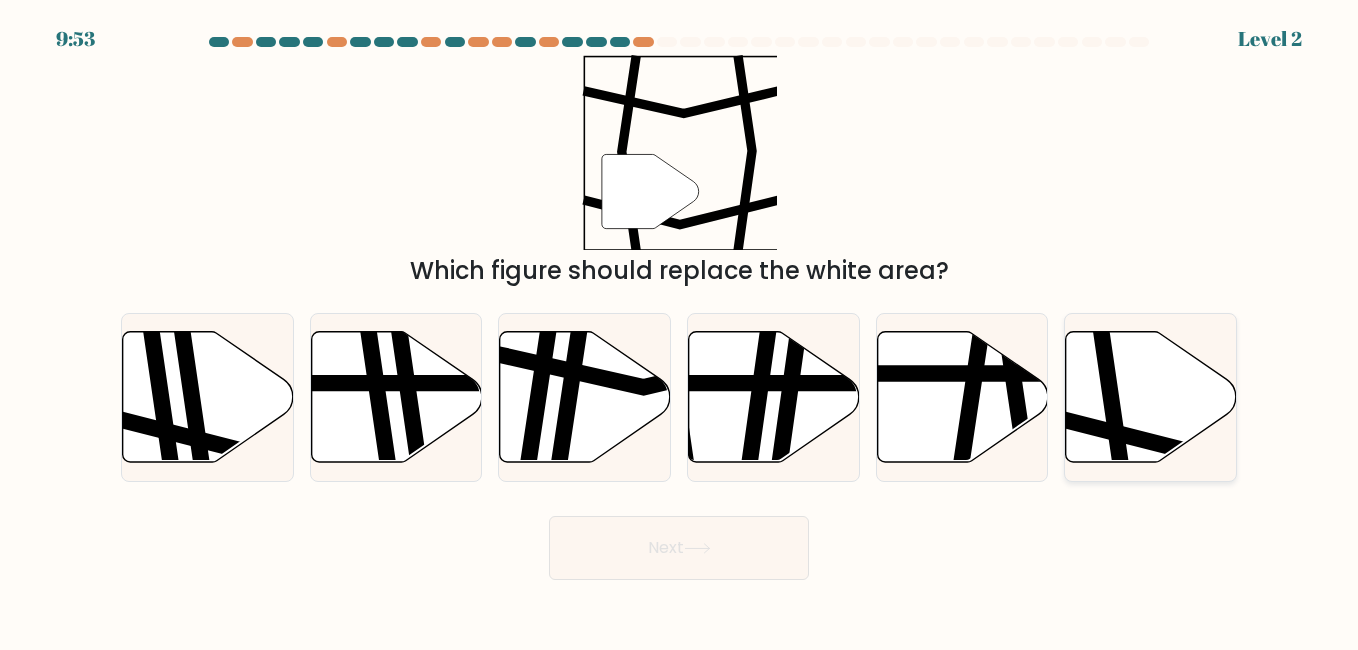 click 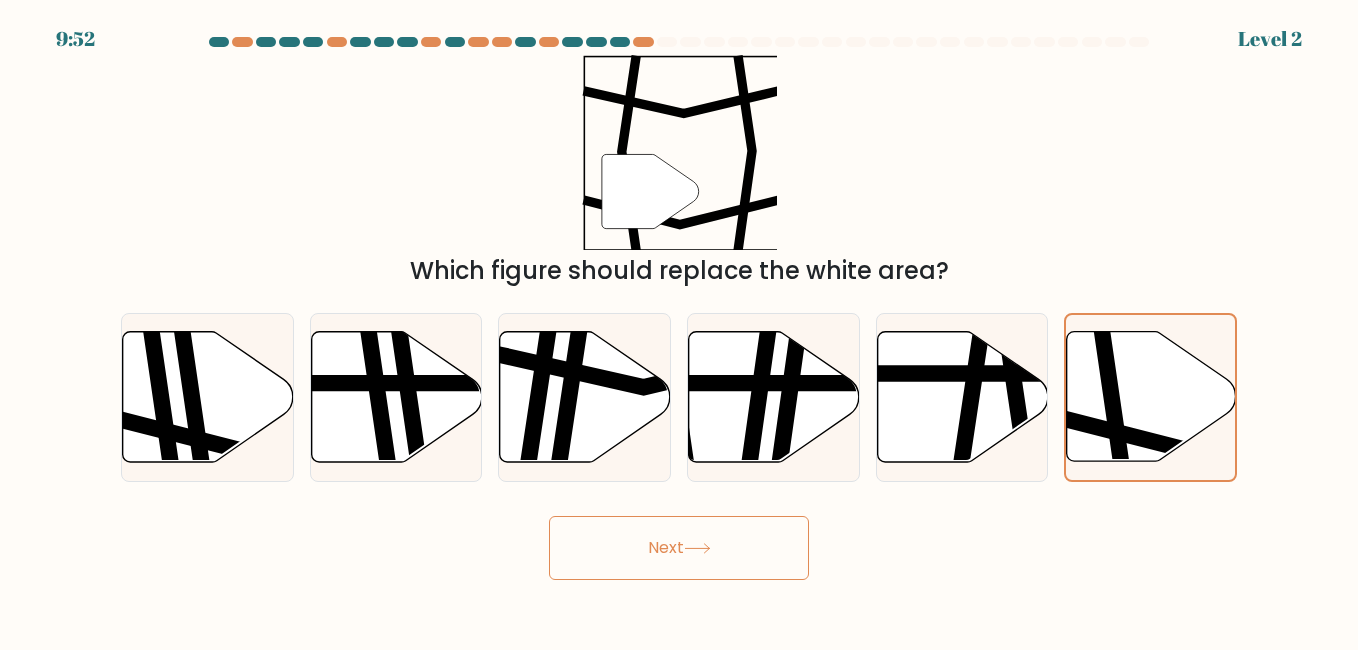 click on "Next" at bounding box center (679, 548) 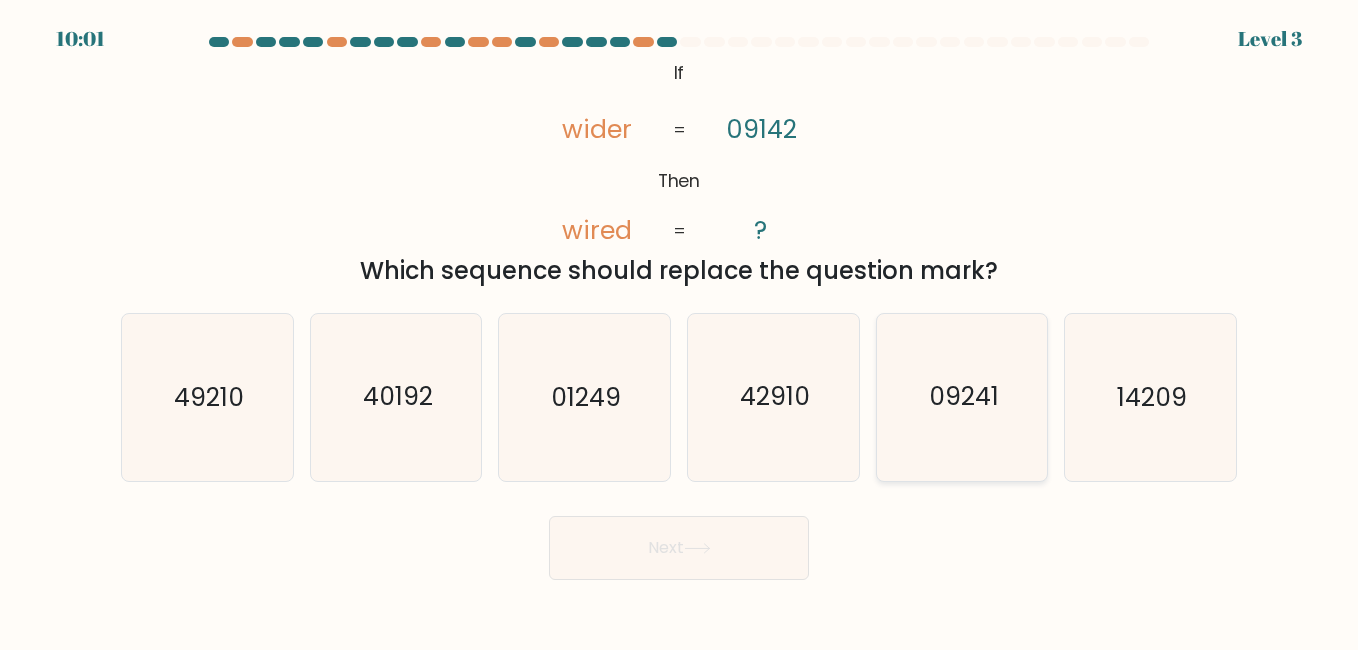click on "09241" 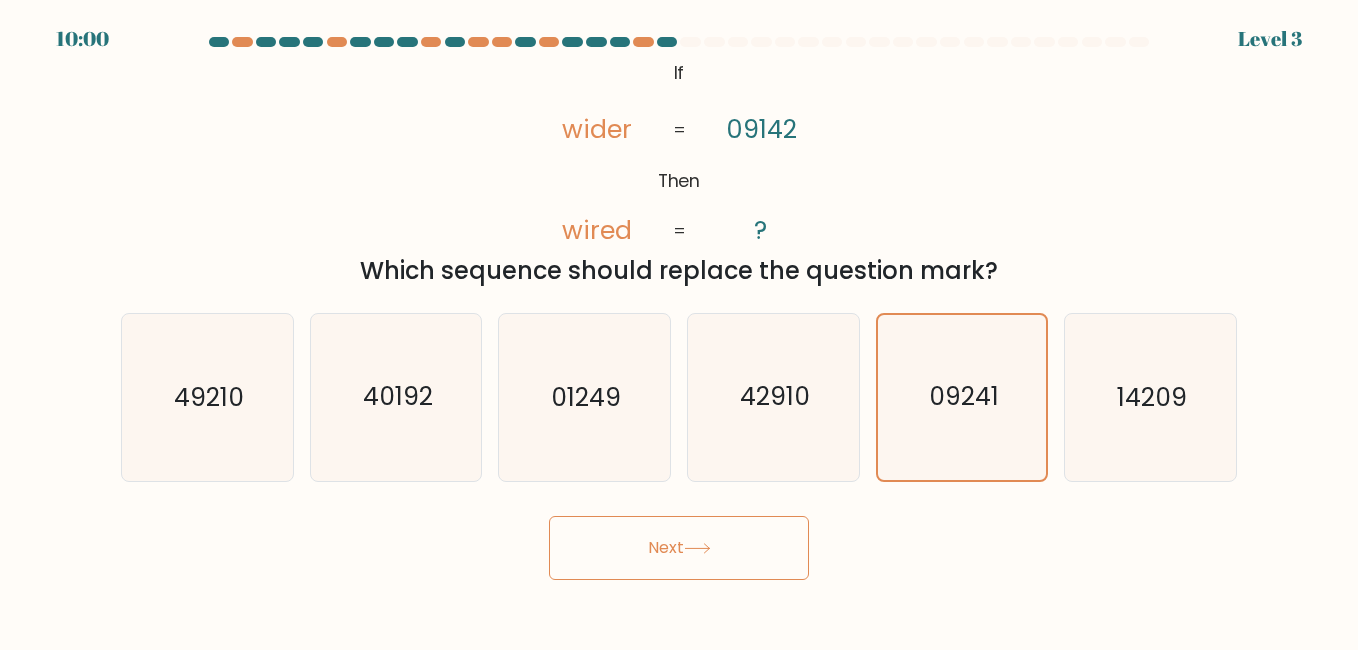 click on "Next" at bounding box center (679, 548) 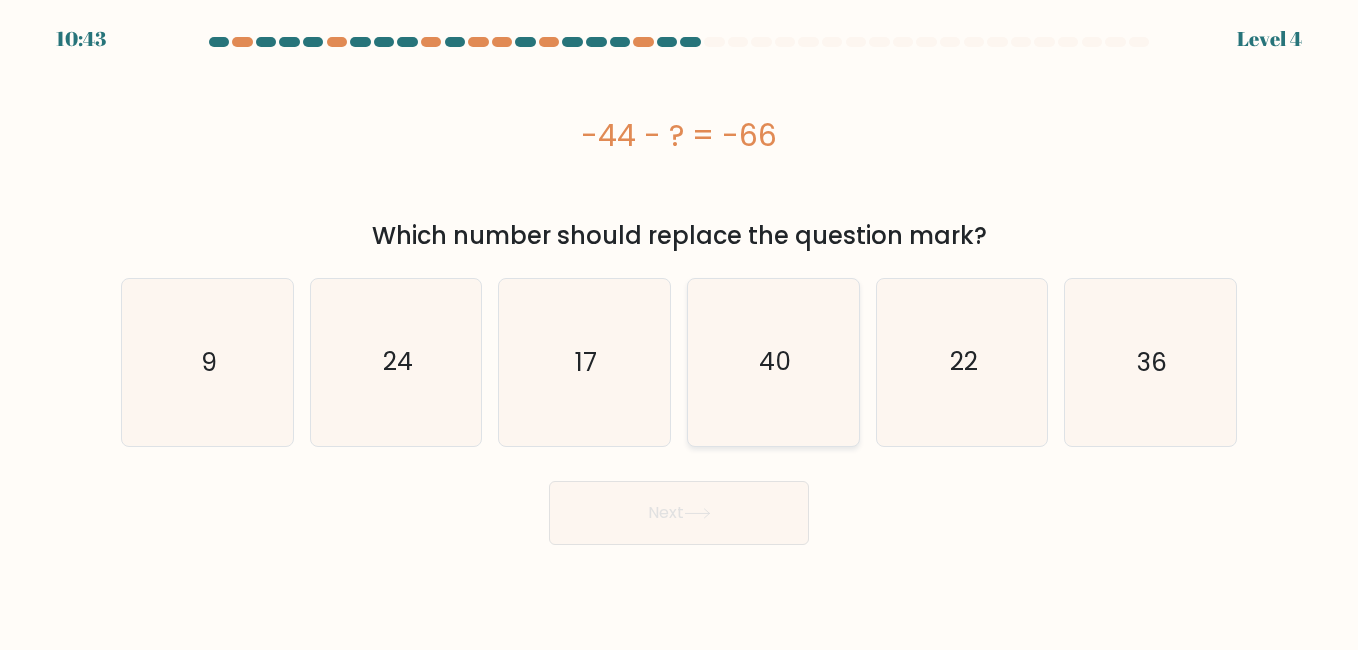 click on "40" 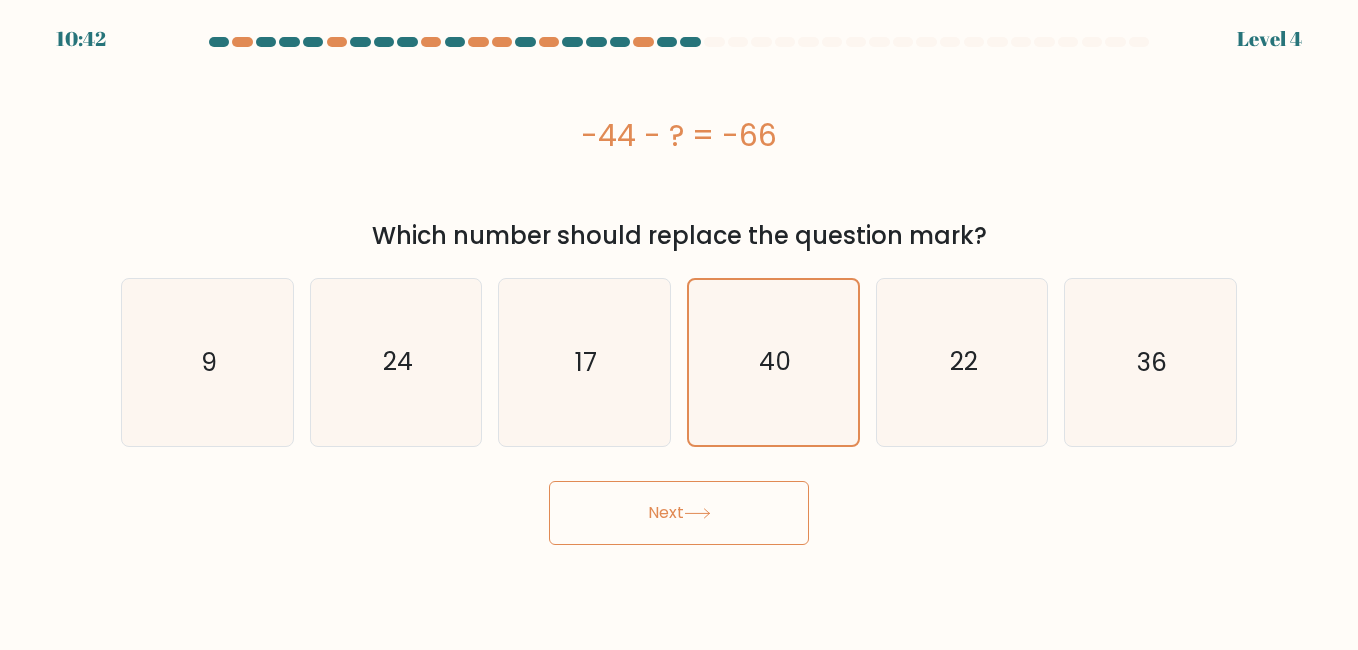 click 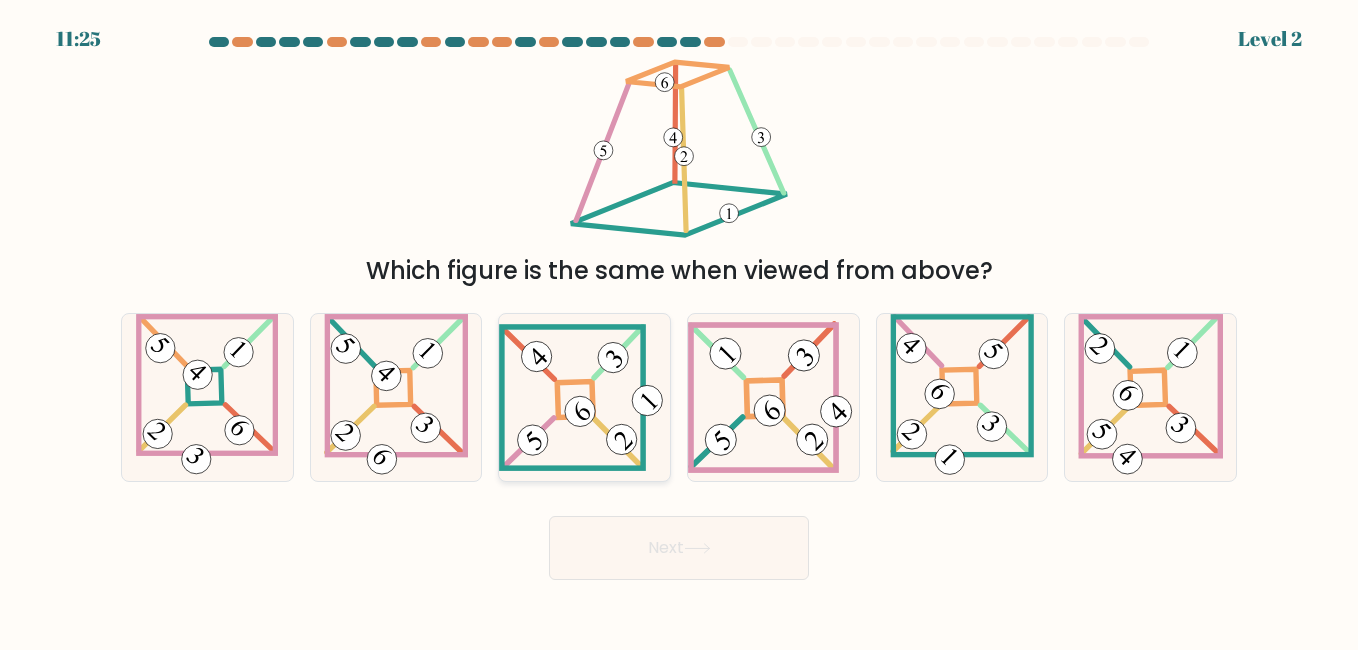 click 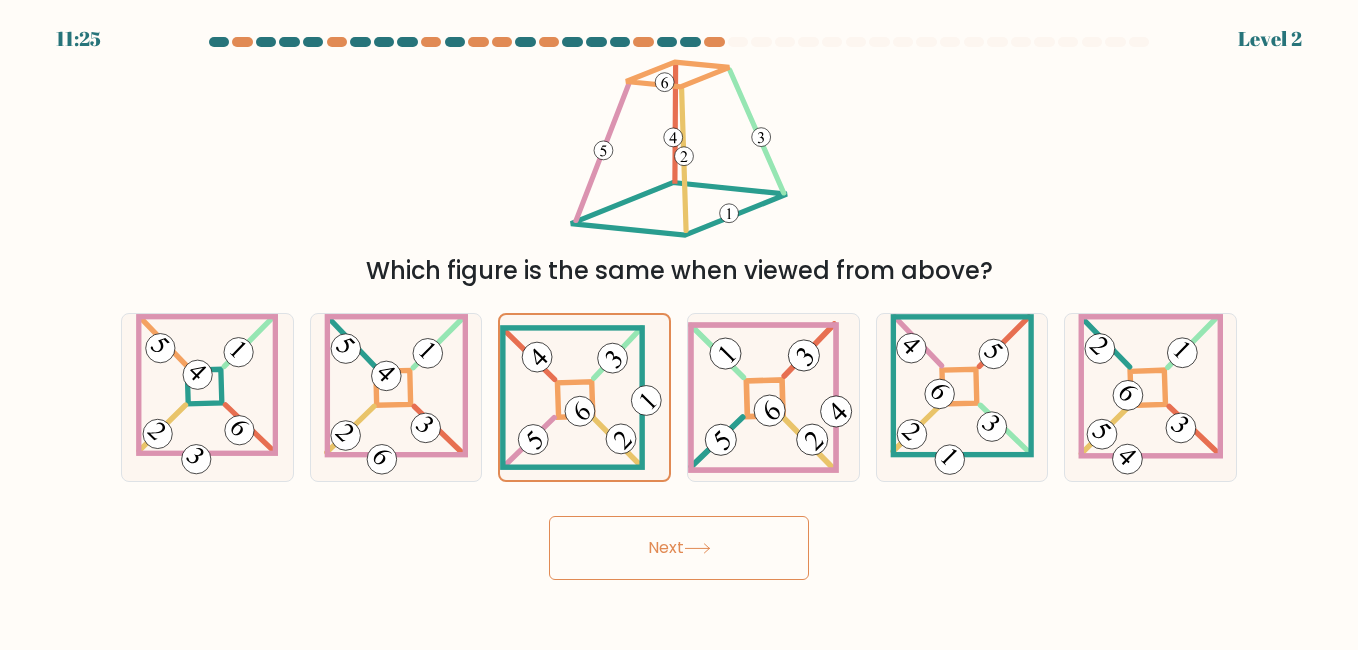 click on "Next" at bounding box center (679, 548) 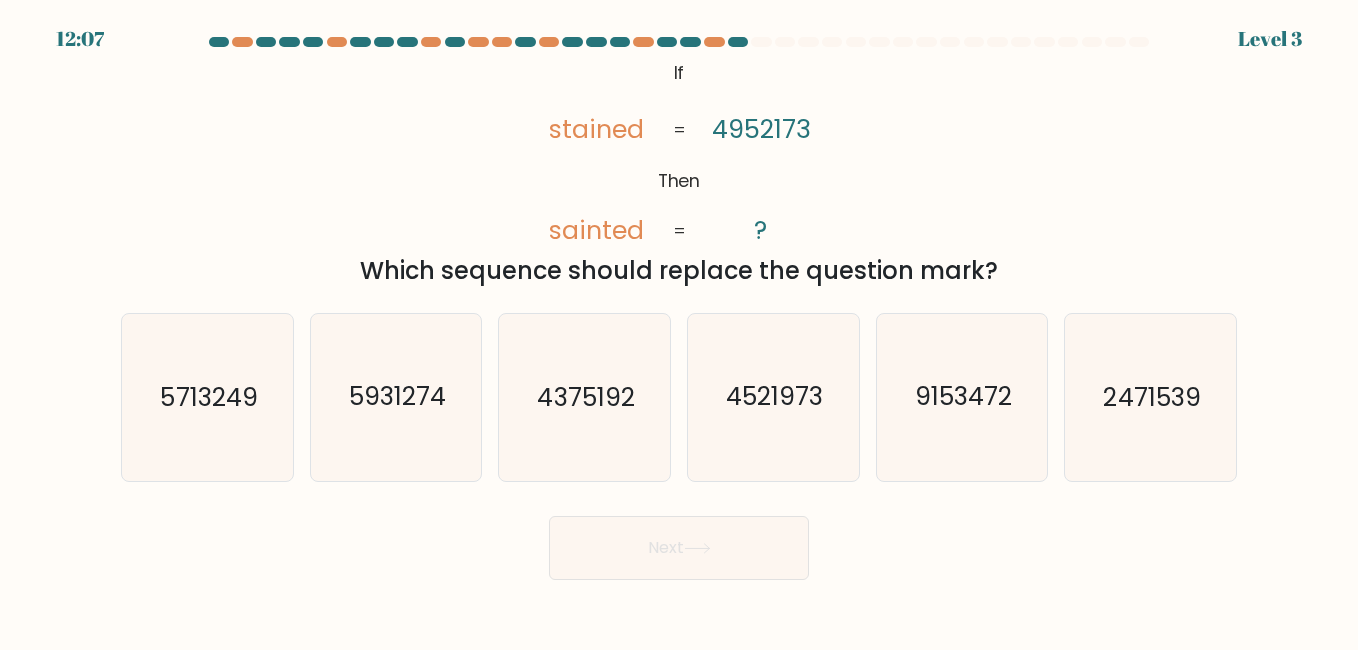 click on "Next" at bounding box center (679, 548) 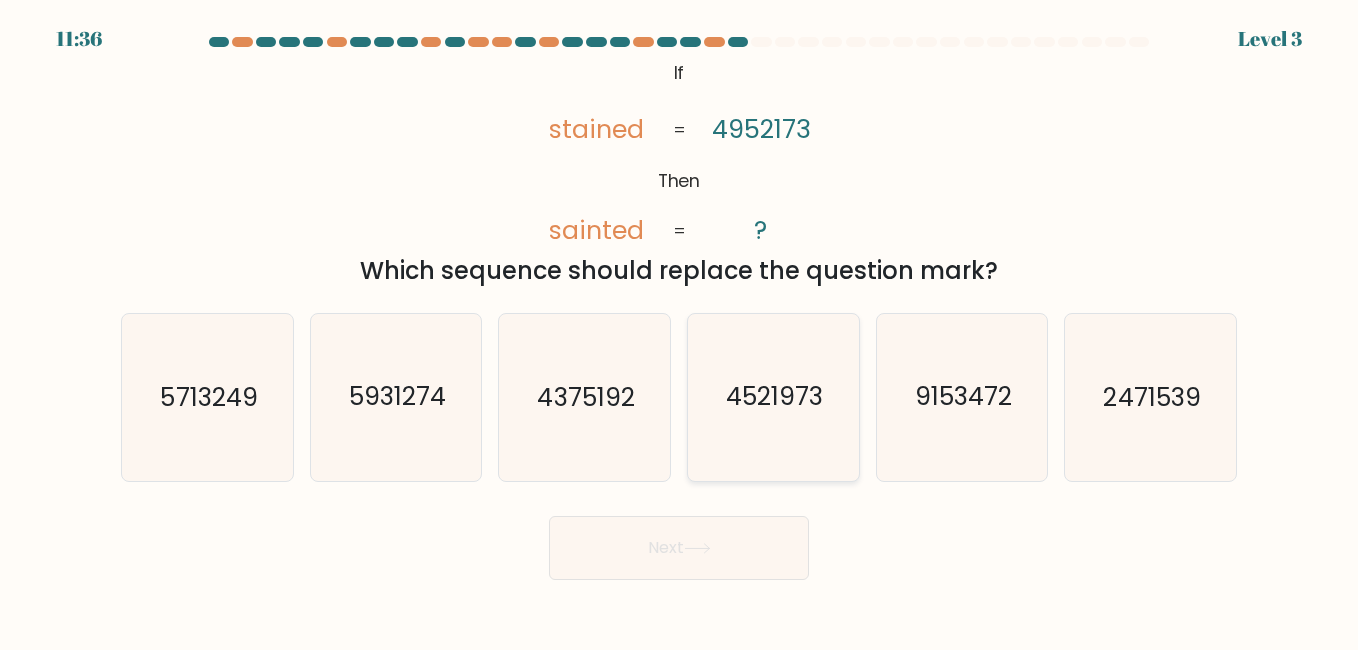 click on "4521973" 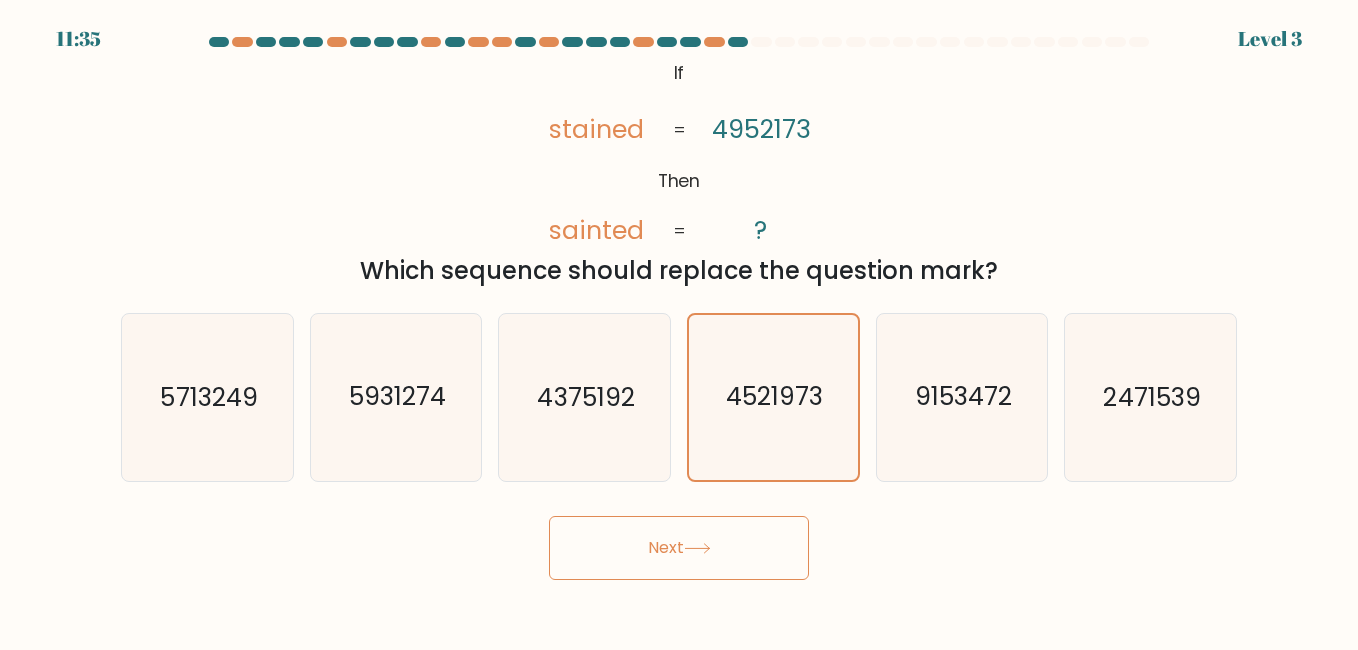 click on "Next" at bounding box center [679, 548] 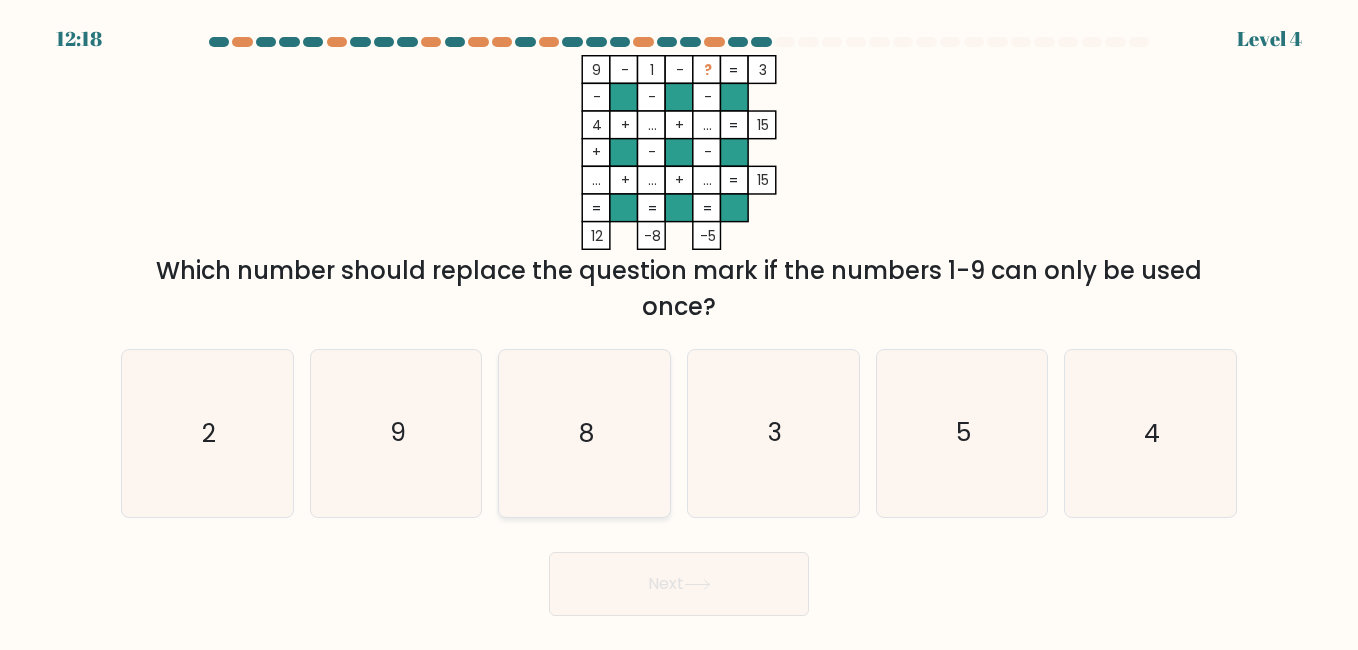 click on "8" 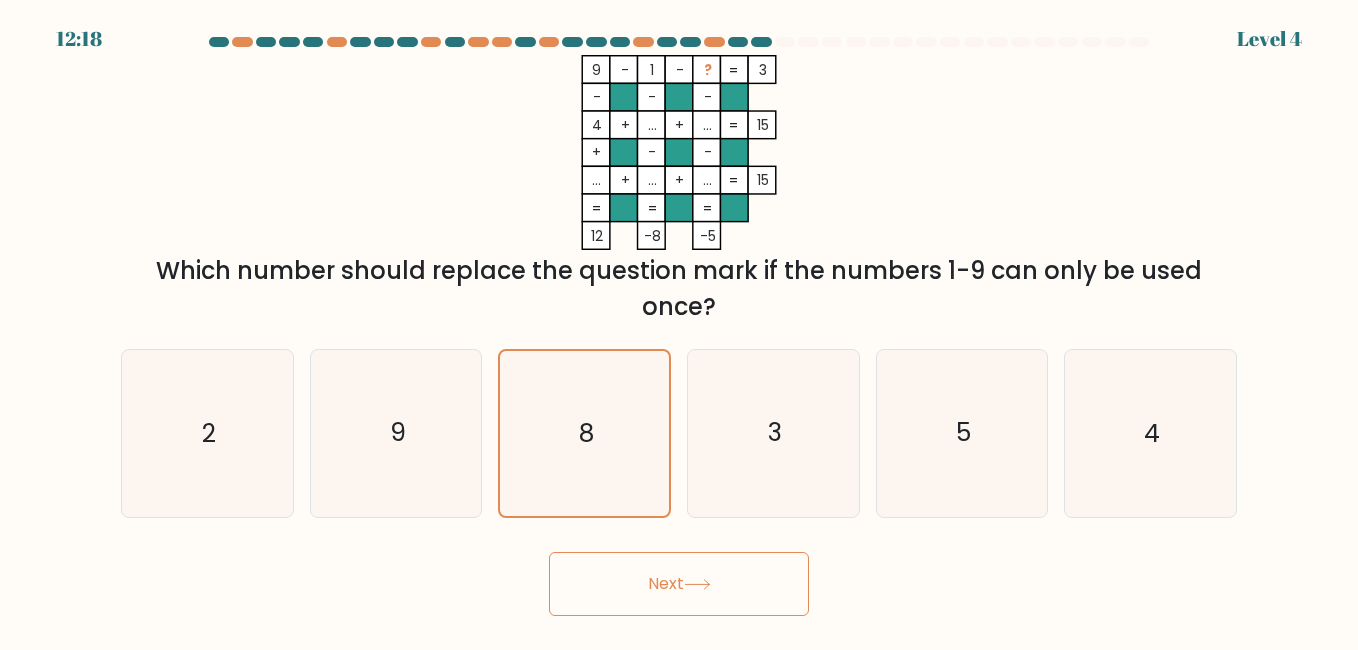 click on "Next" at bounding box center (679, 584) 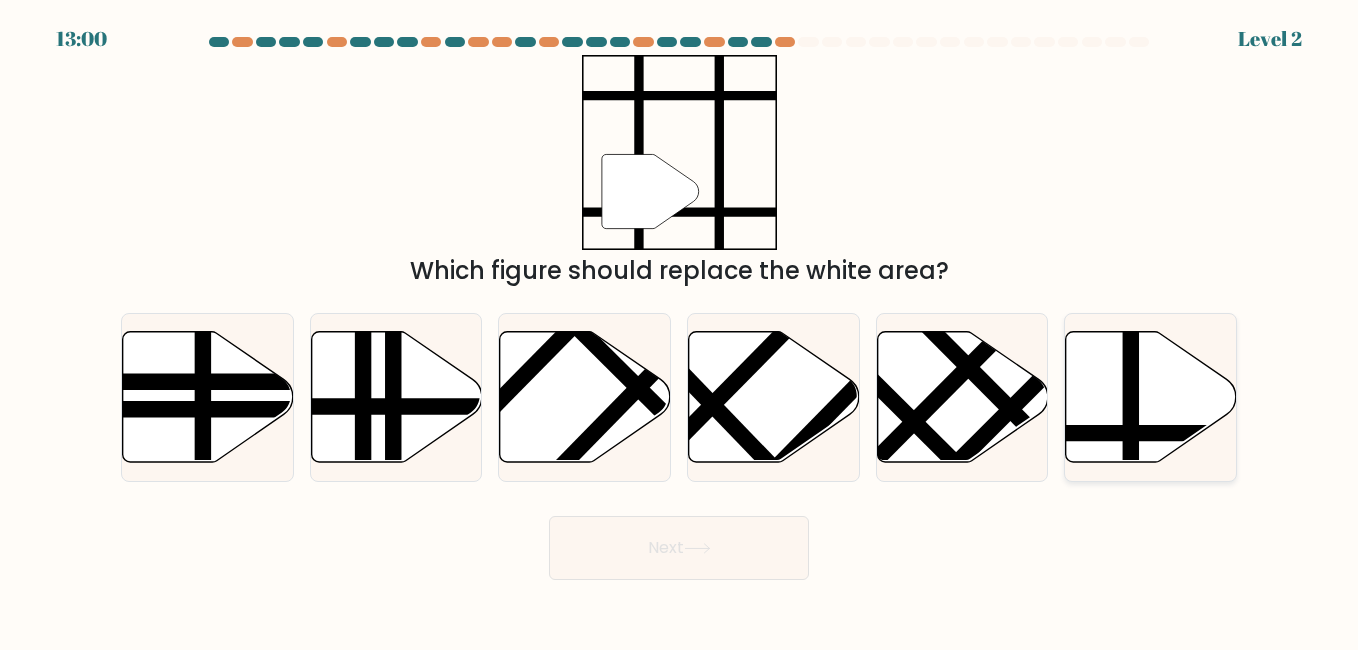 click 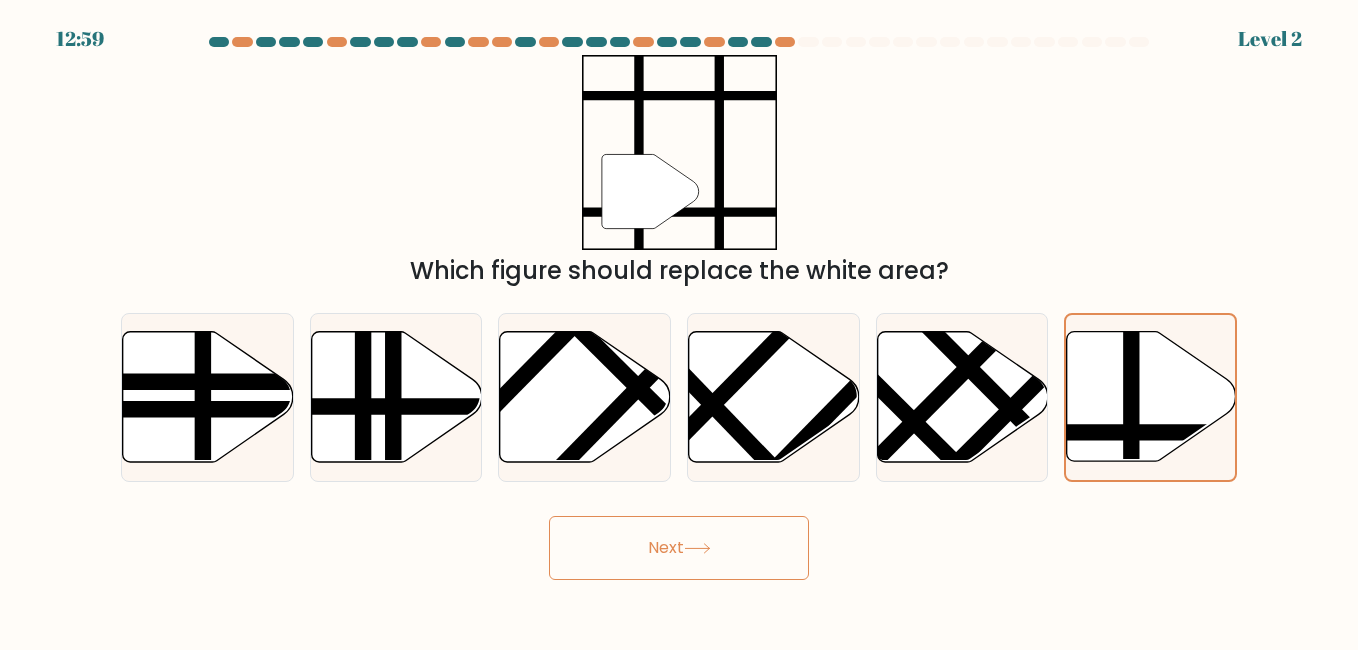 click on "Next" at bounding box center [679, 548] 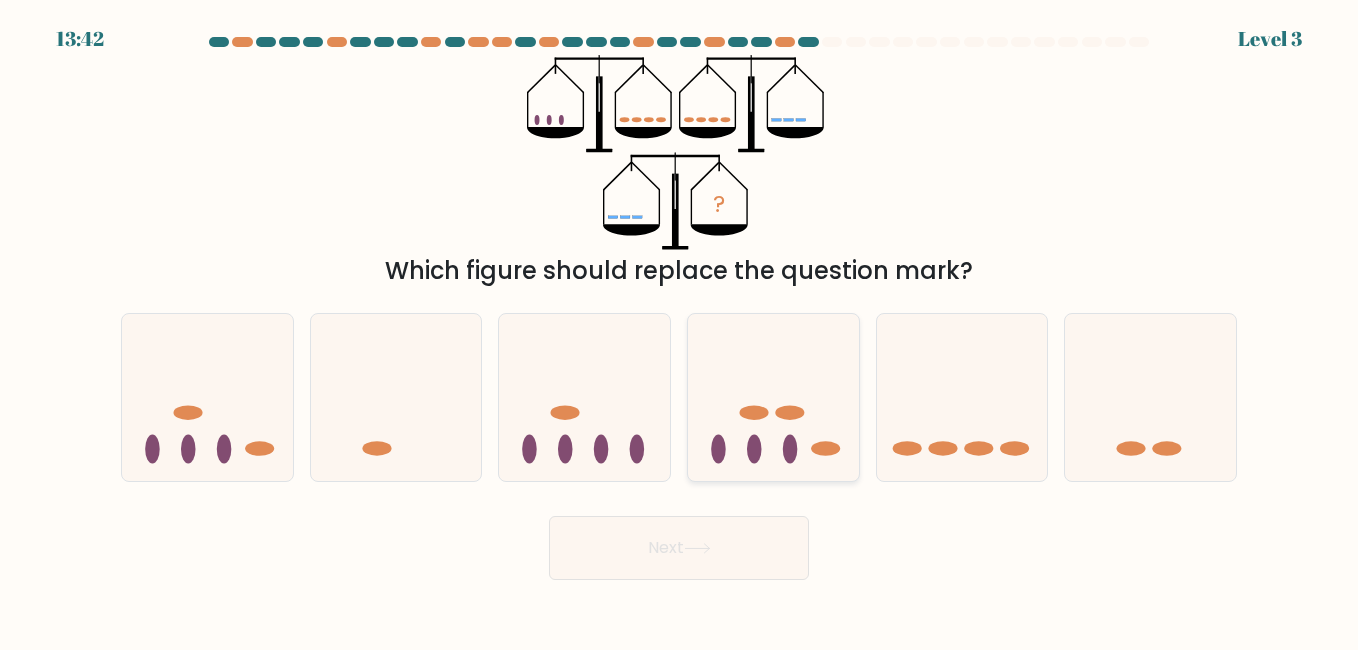 click 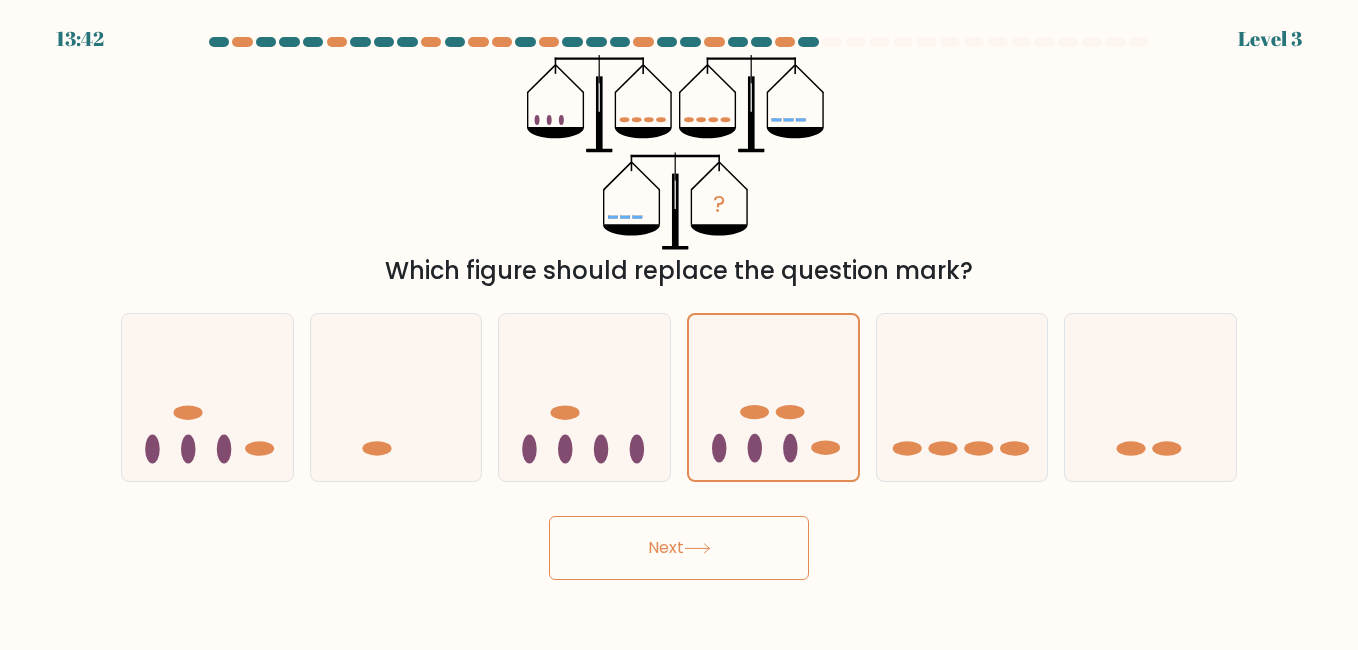 click on "Next" at bounding box center (679, 548) 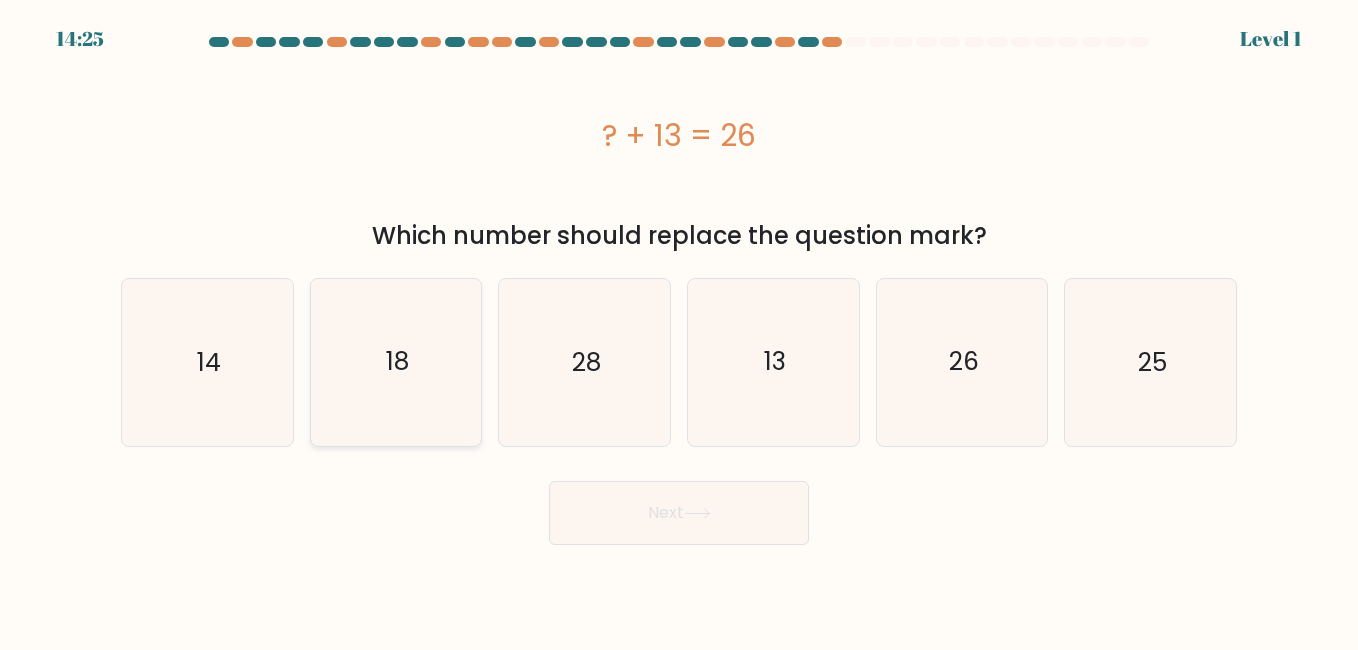 click on "18" 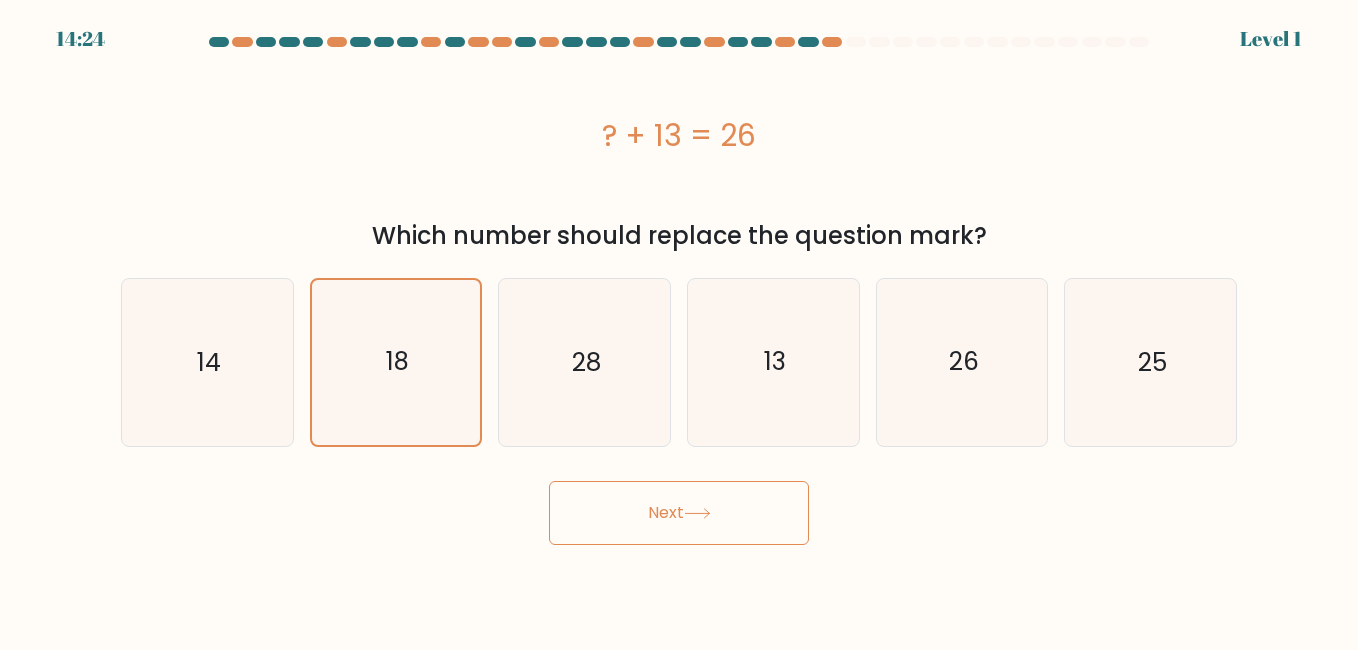 click on "14:24
Level 1" at bounding box center (679, 325) 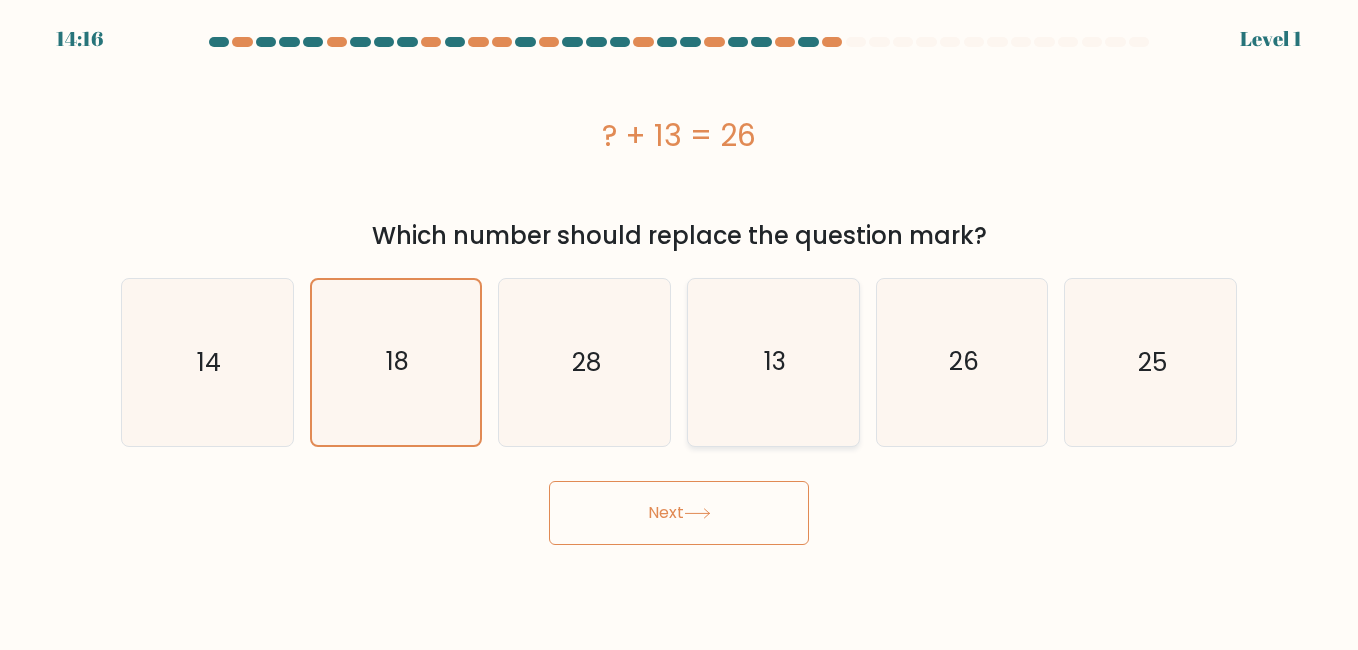 click on "13" 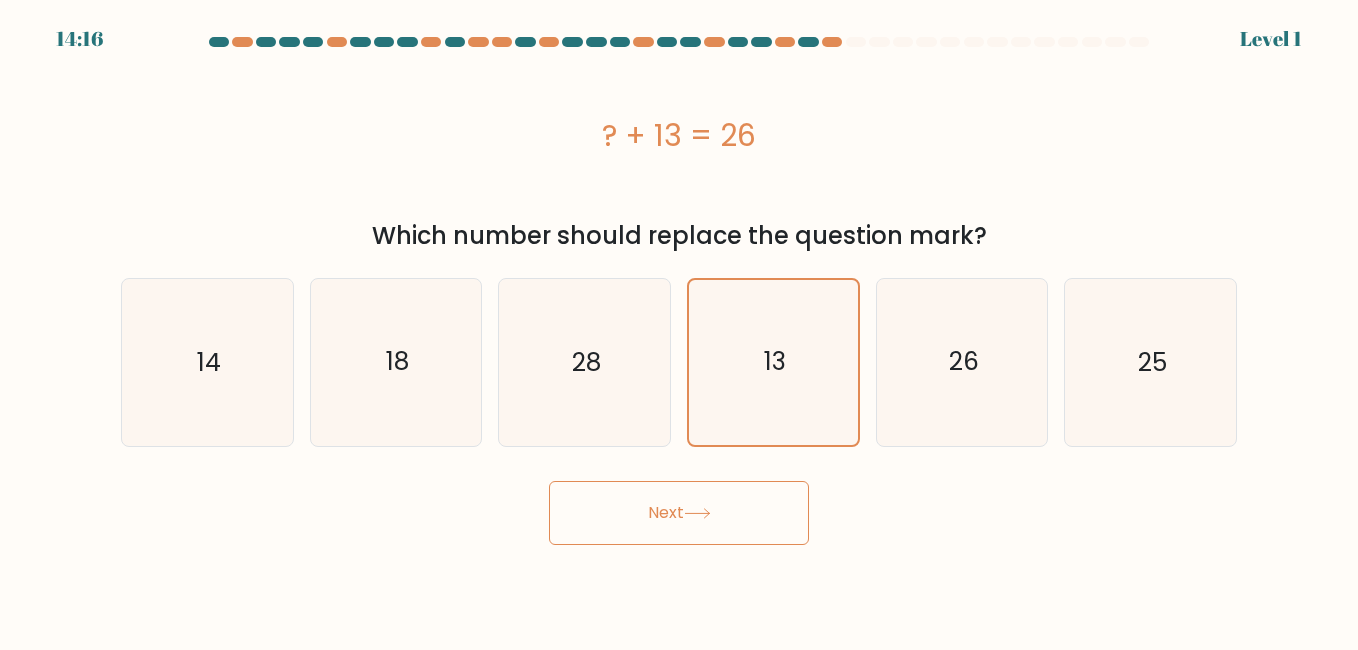 click on "Next" at bounding box center [679, 513] 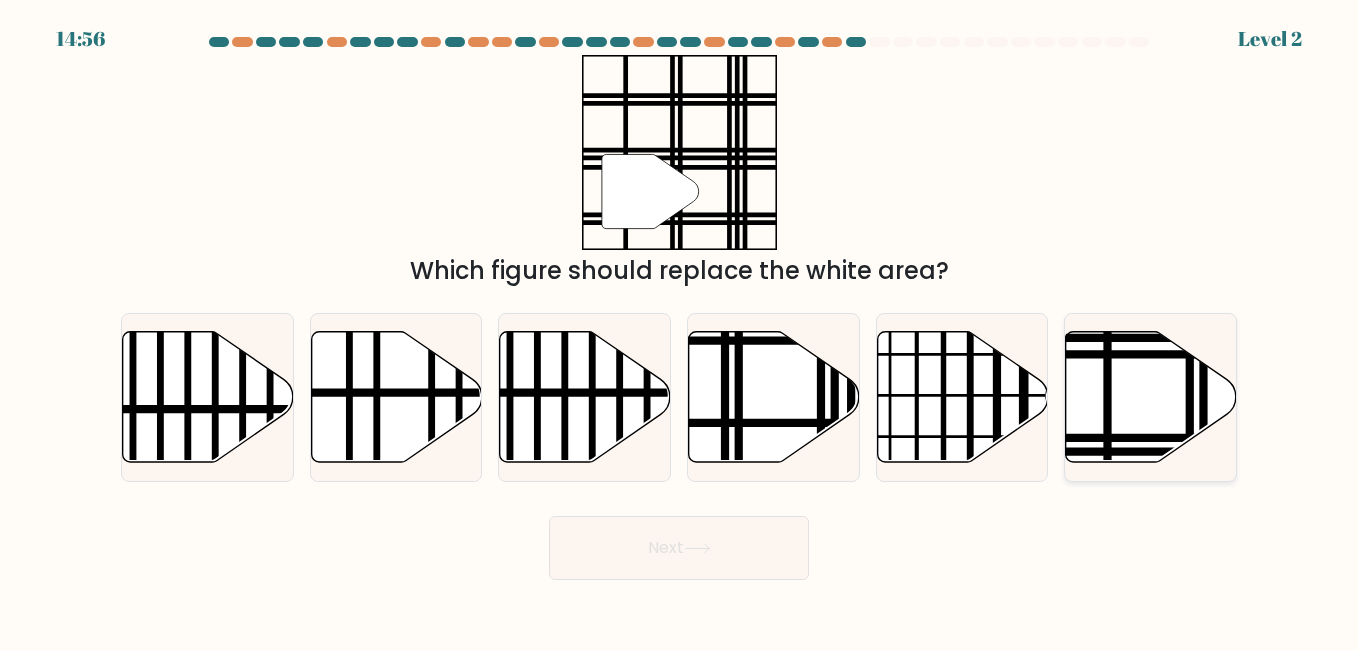 click 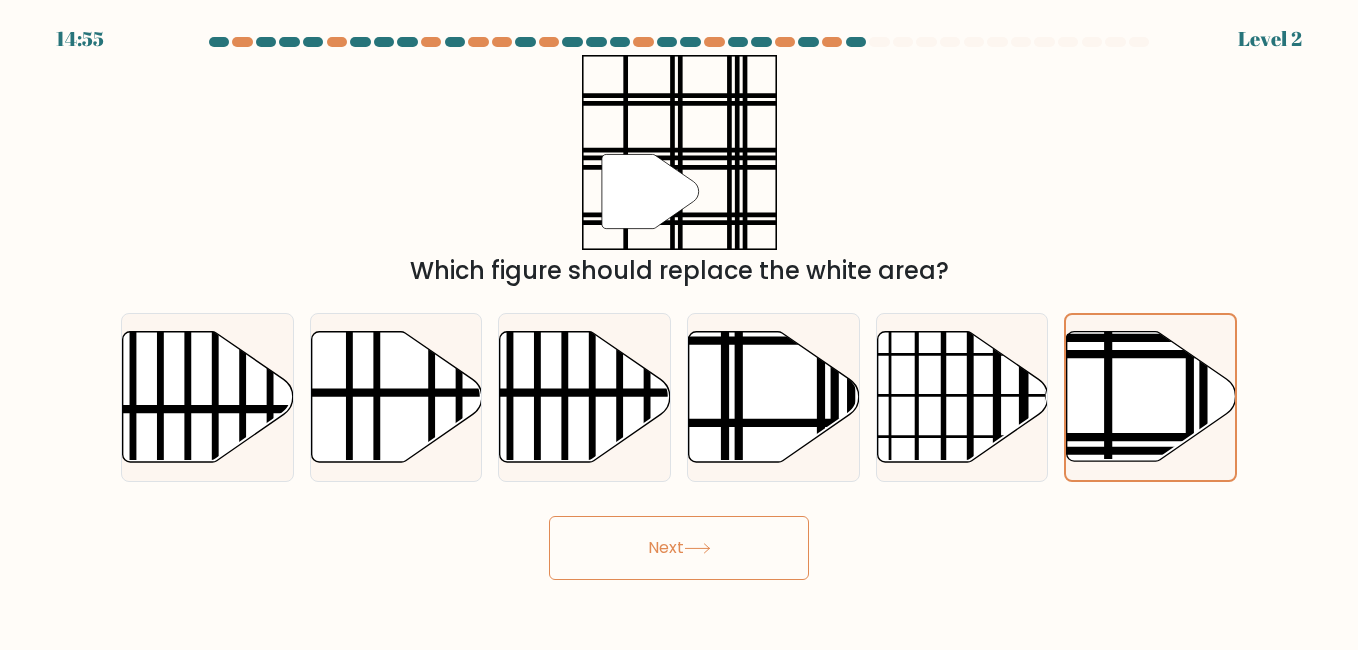 click 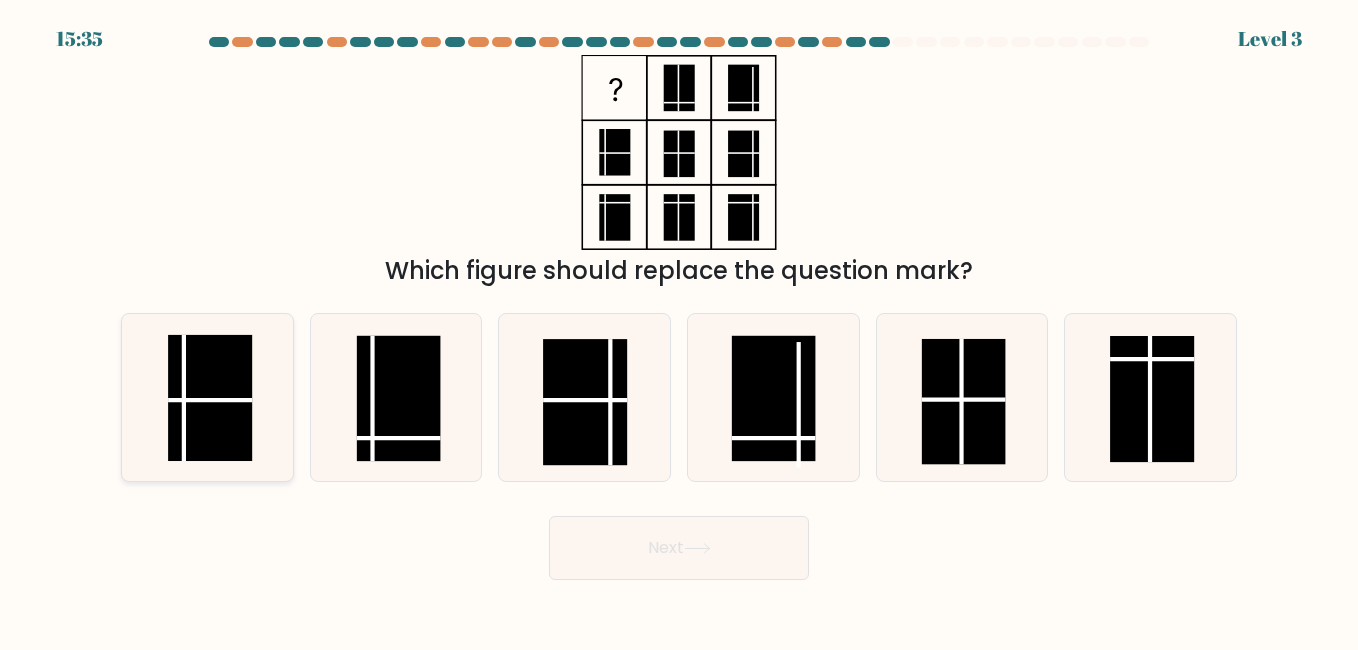click 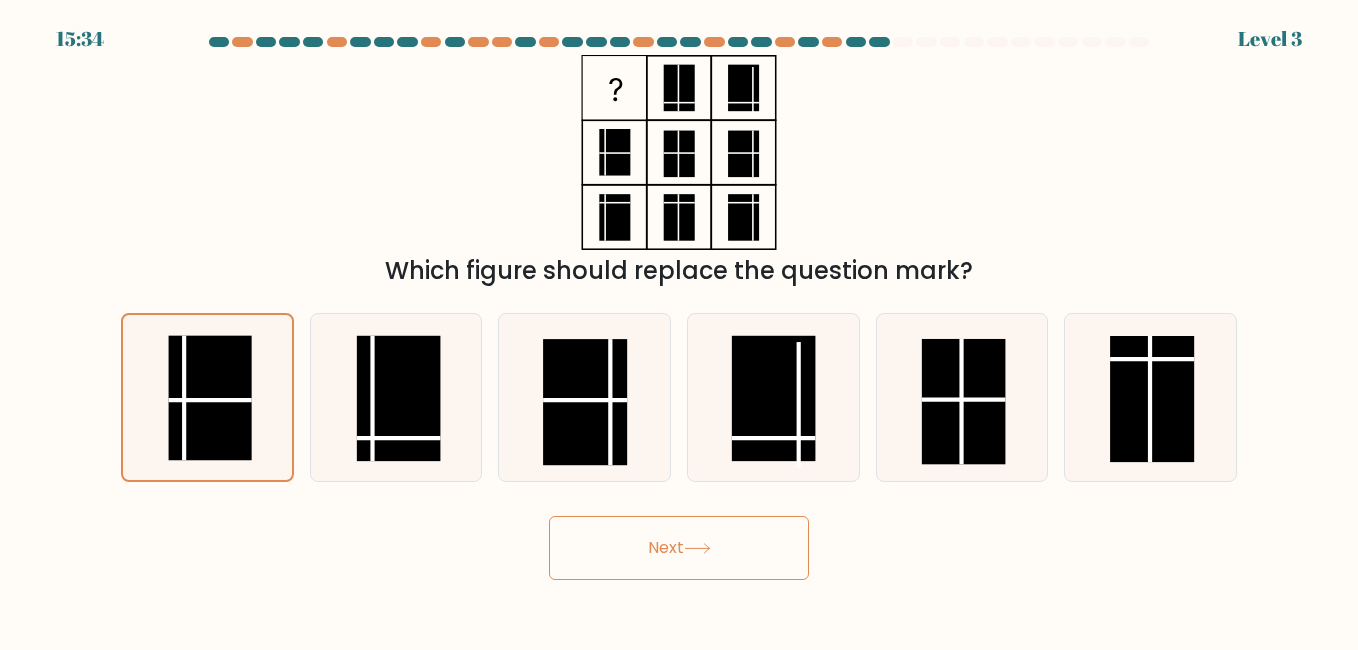 click on "Next" at bounding box center (679, 548) 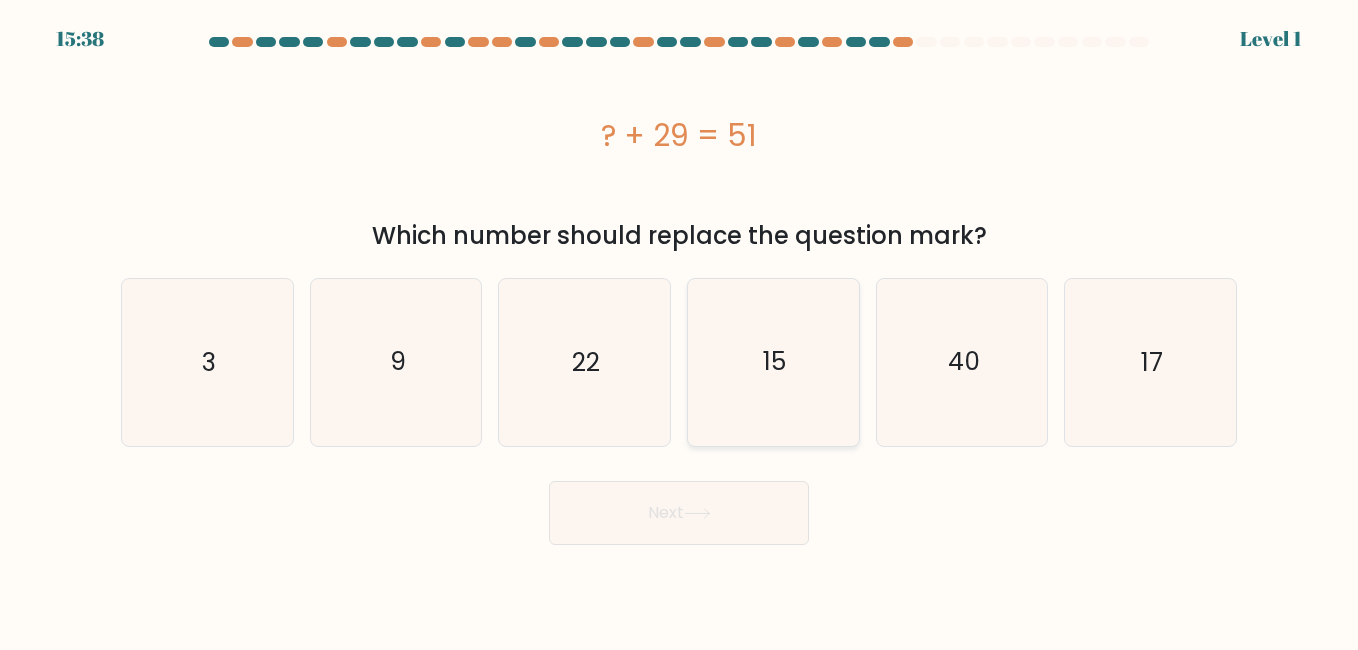 click on "15" 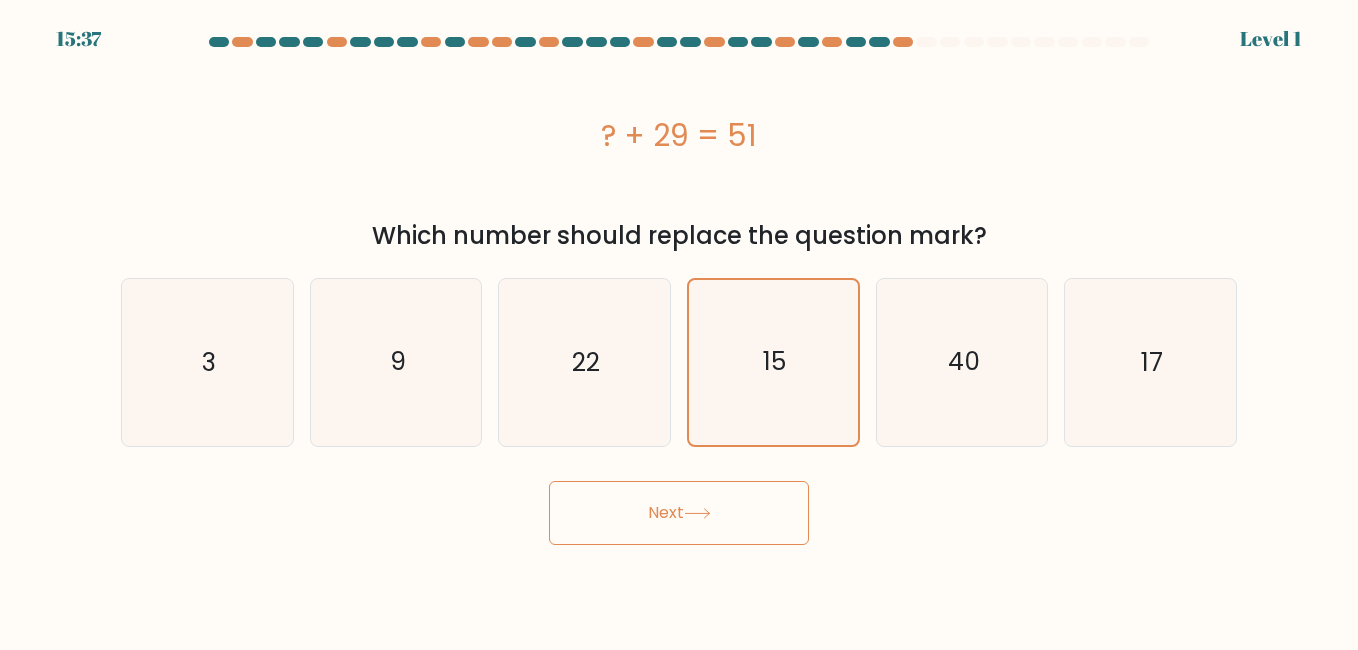 click on "Next" at bounding box center [679, 513] 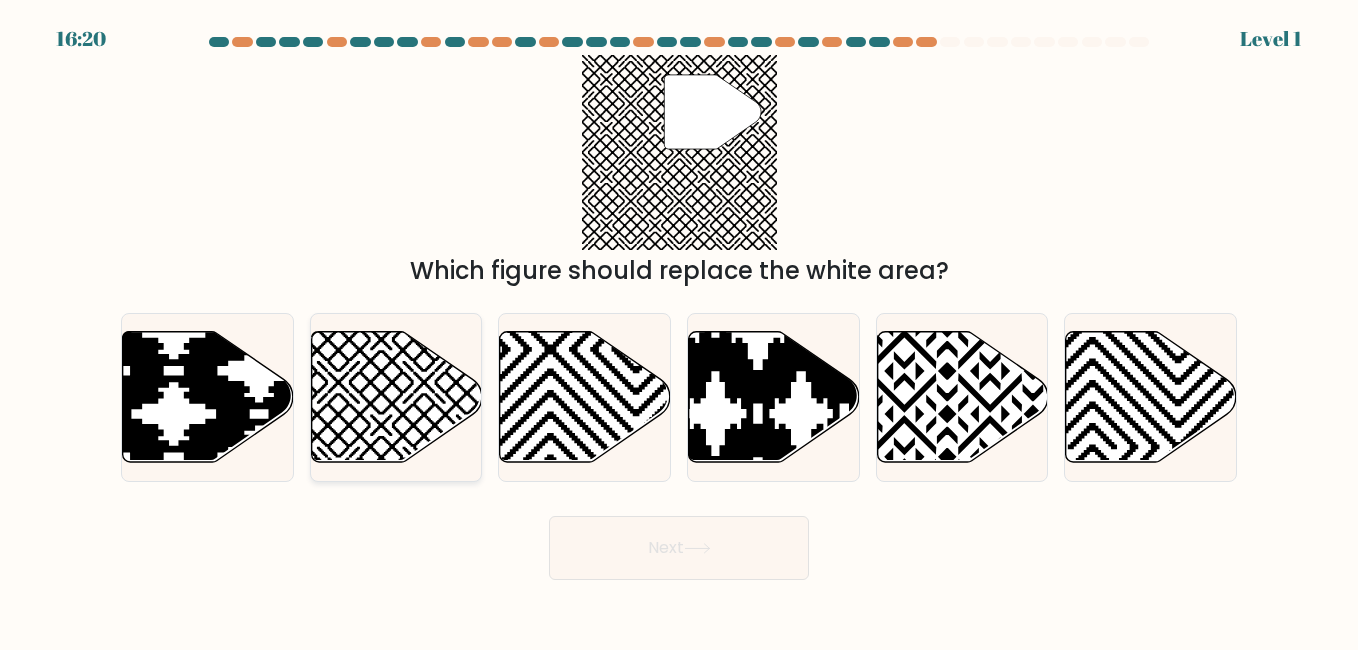 click 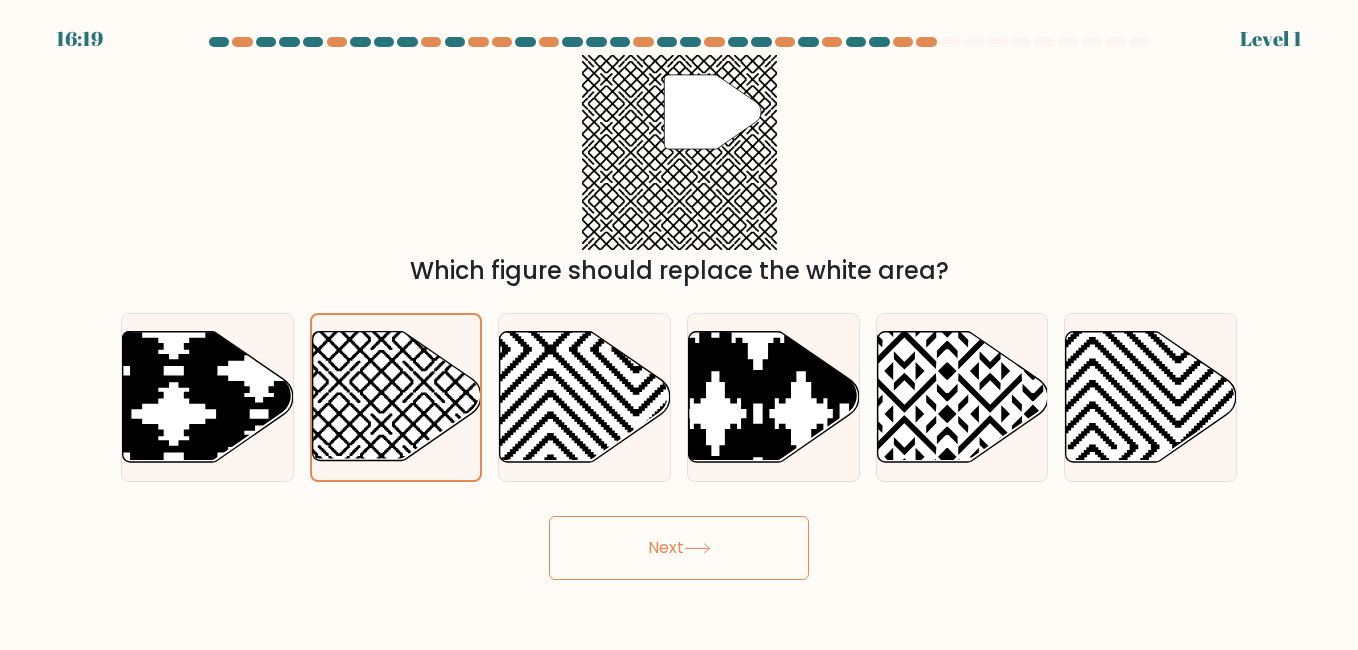 click on "Next" at bounding box center (679, 548) 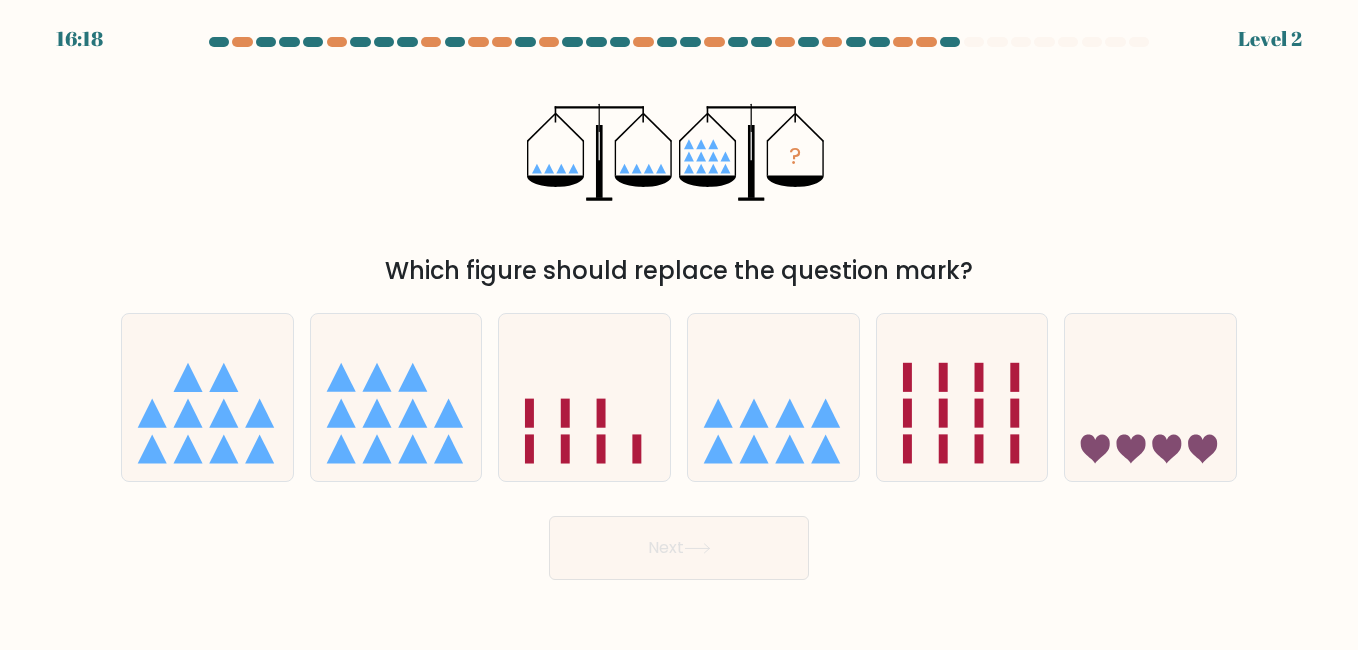 click on "Next" at bounding box center (679, 548) 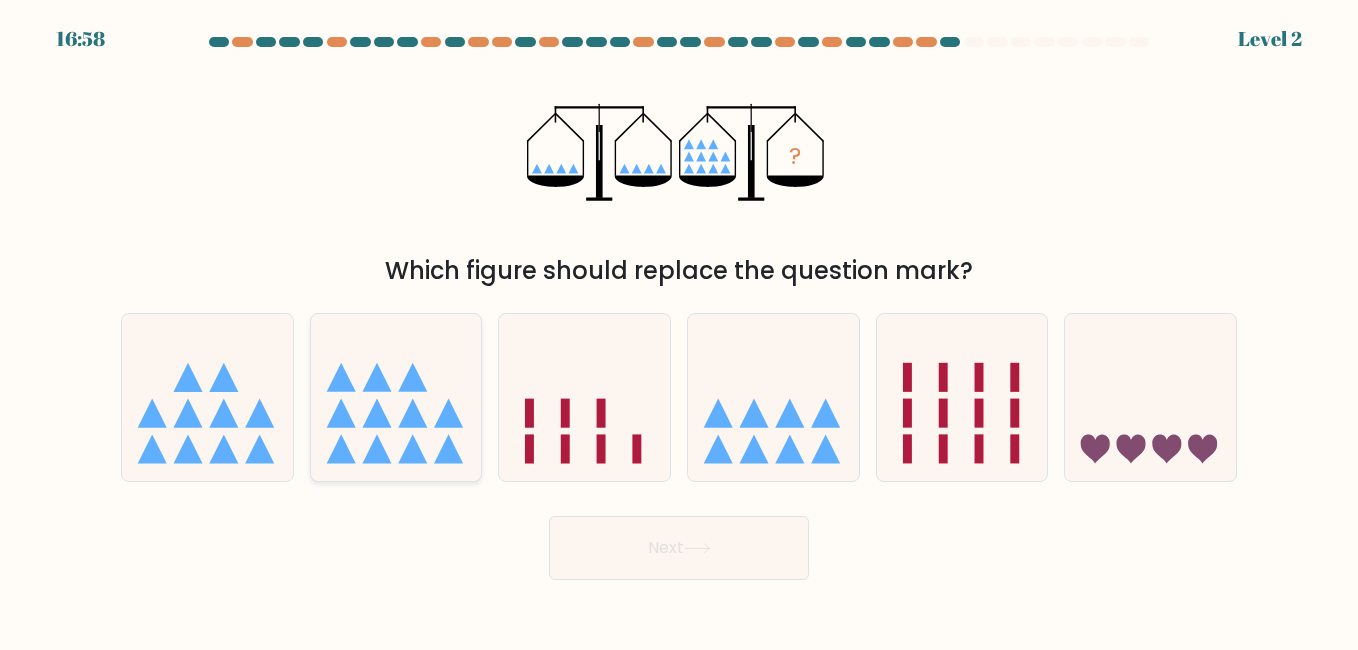 click 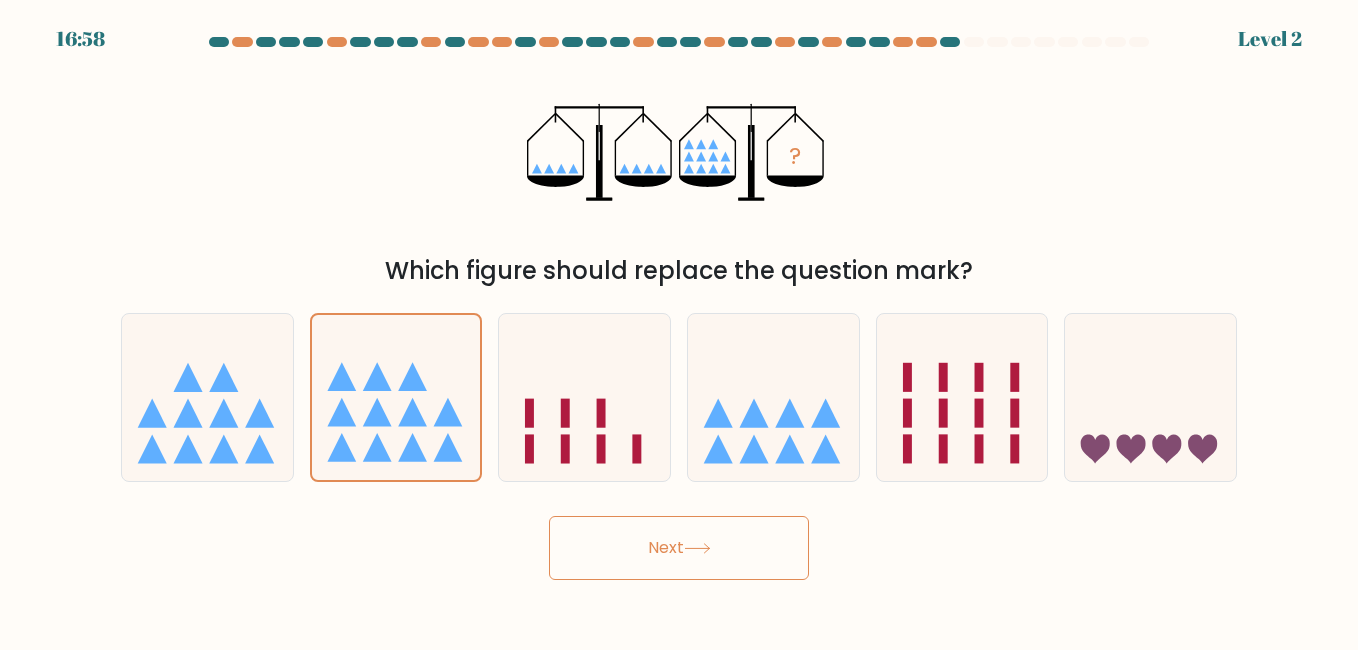 click on "Next" at bounding box center [679, 548] 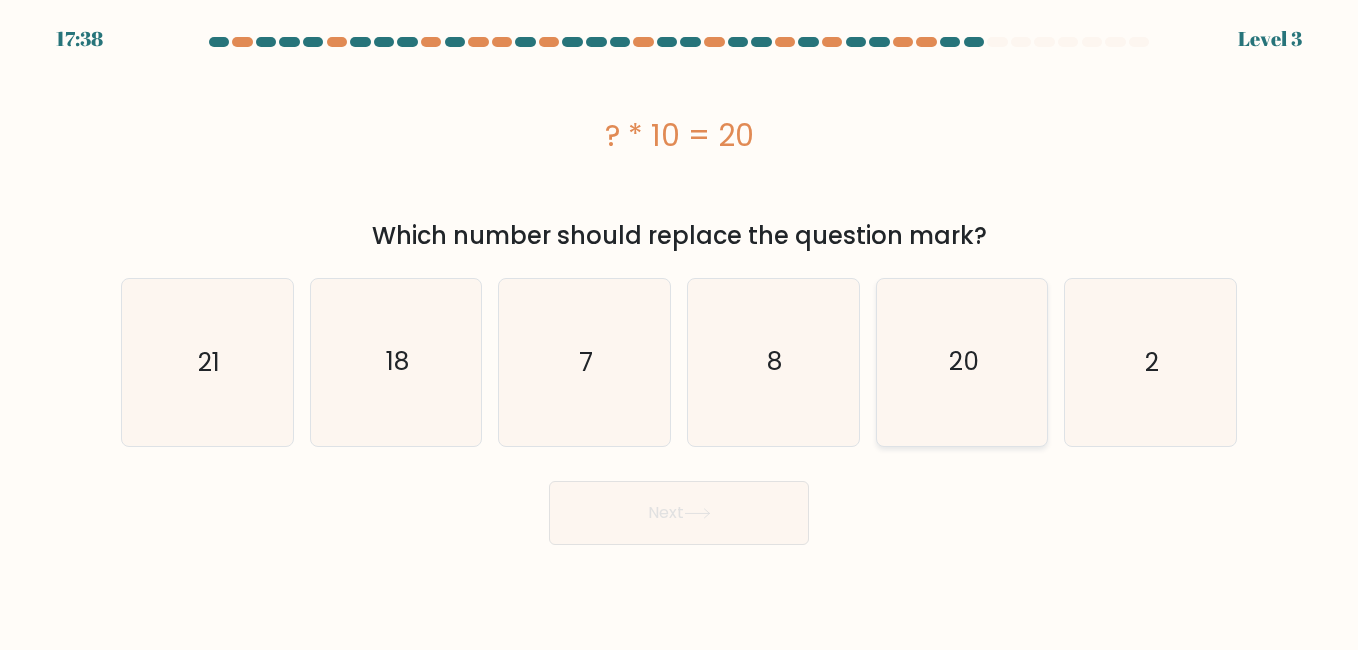 click on "20" 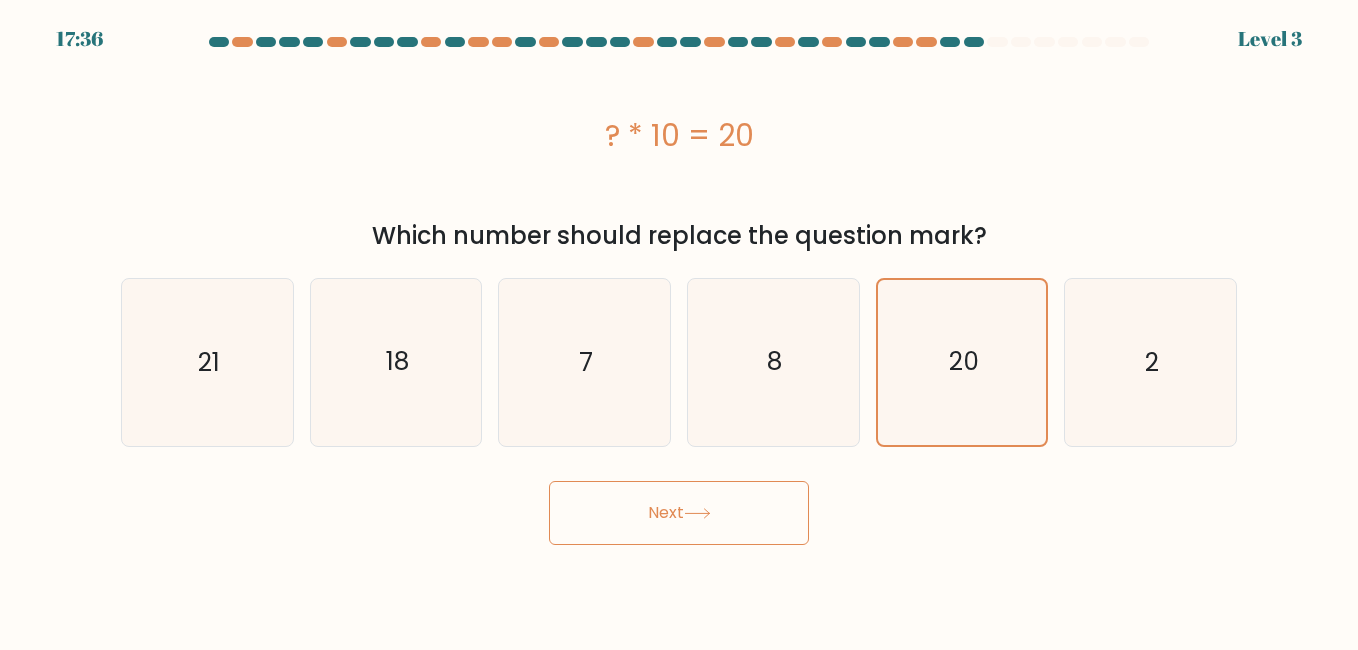 click on "Next" at bounding box center (679, 513) 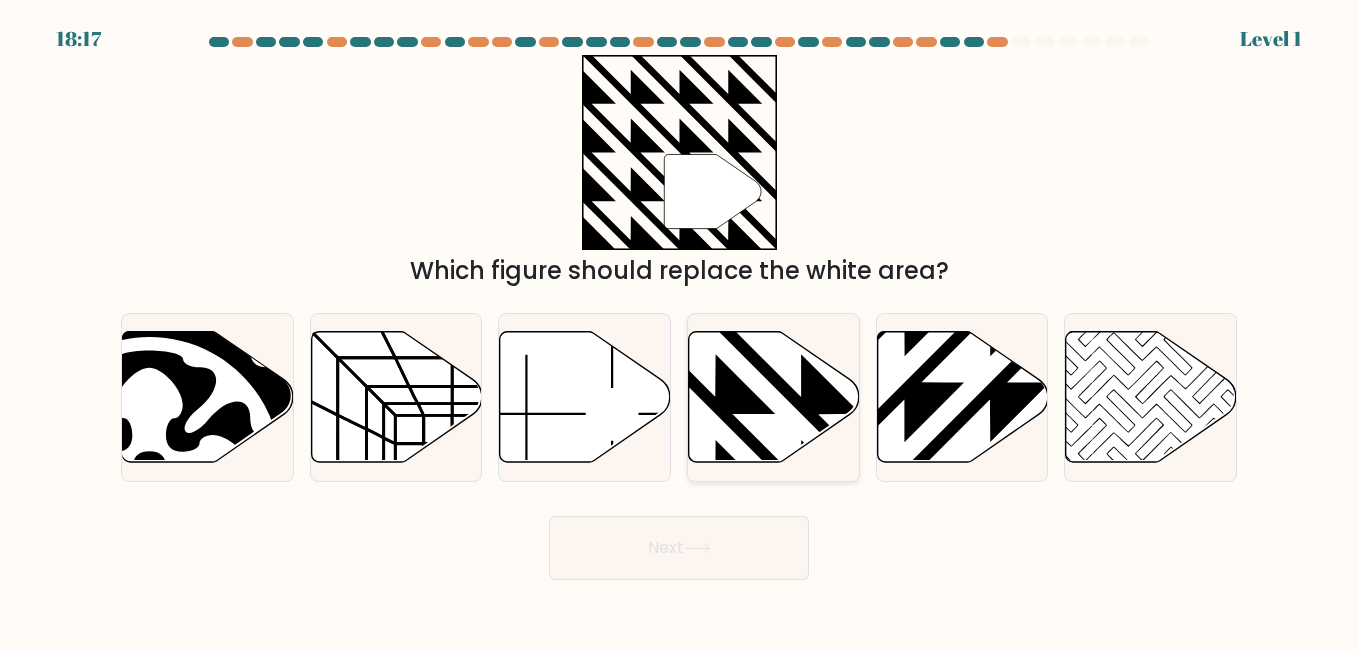 click 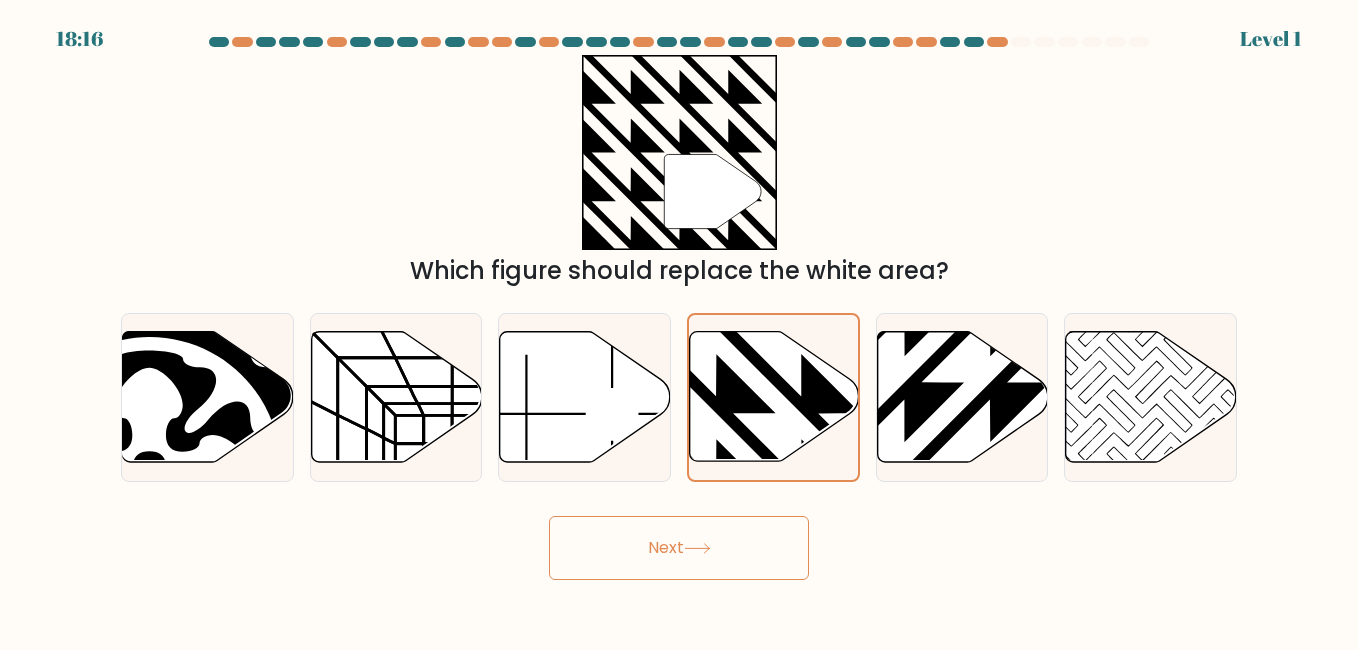 click on "Next" at bounding box center [679, 548] 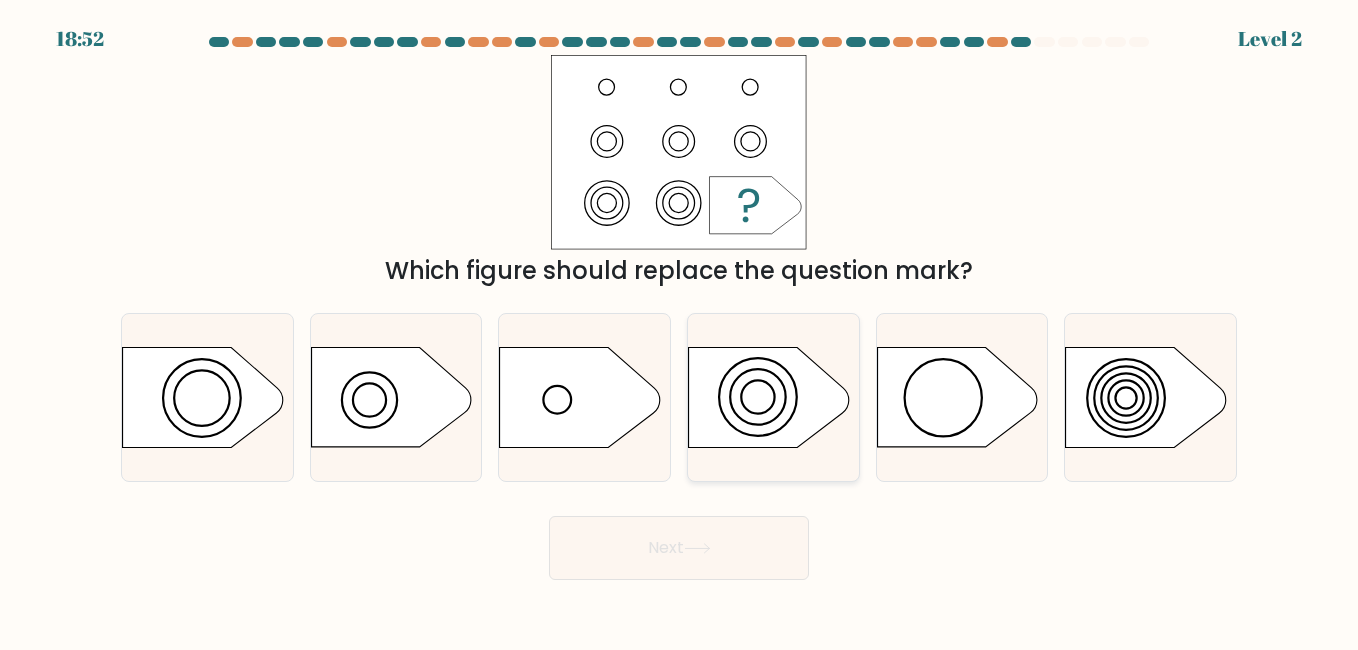 click 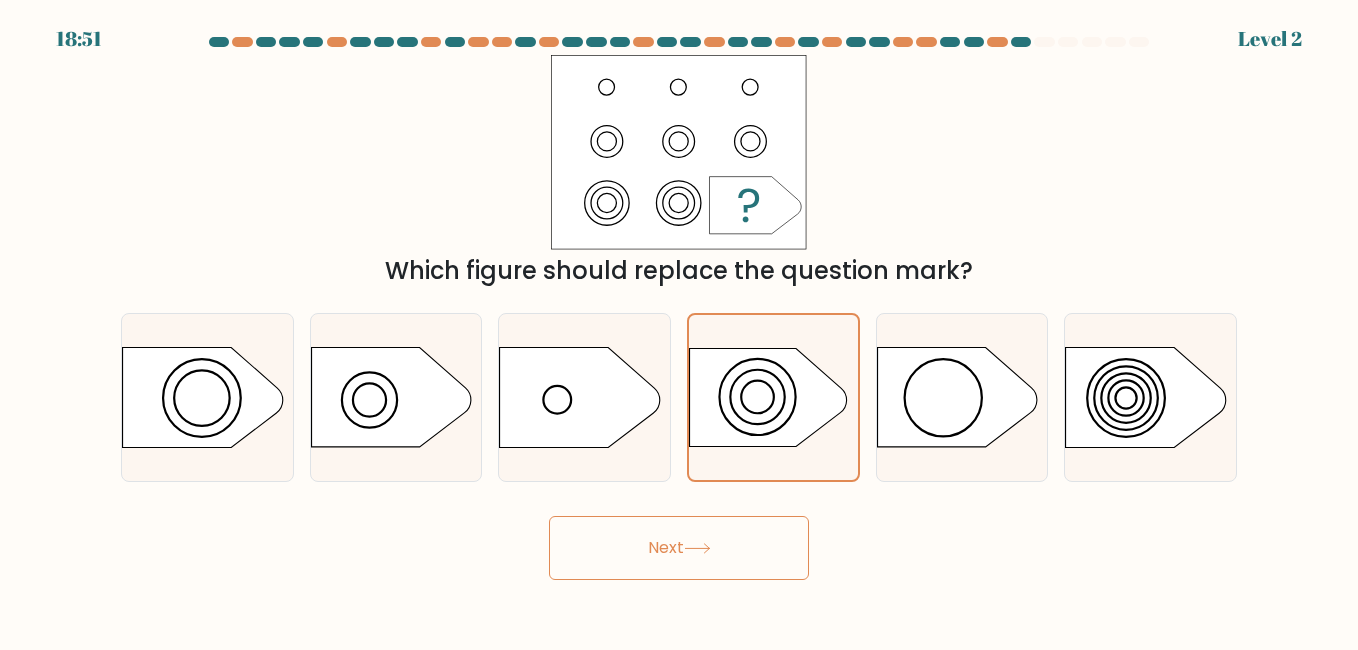 click on "Next" at bounding box center (679, 548) 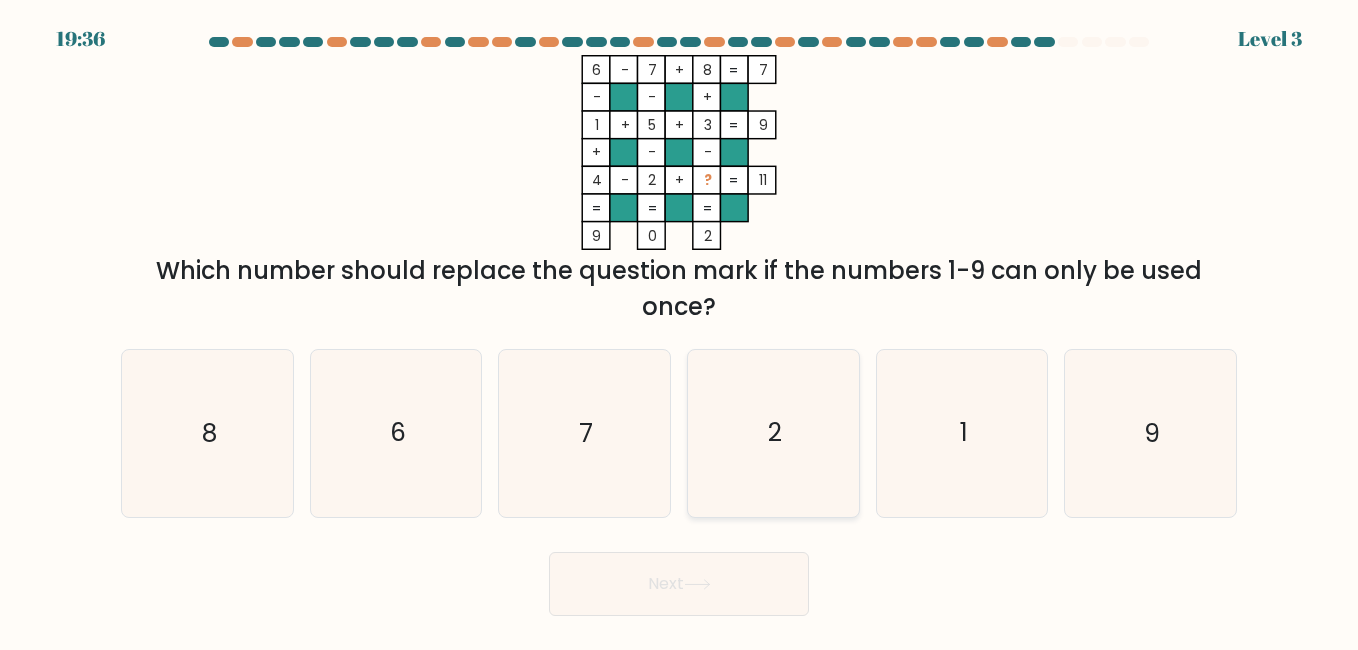 click on "2" 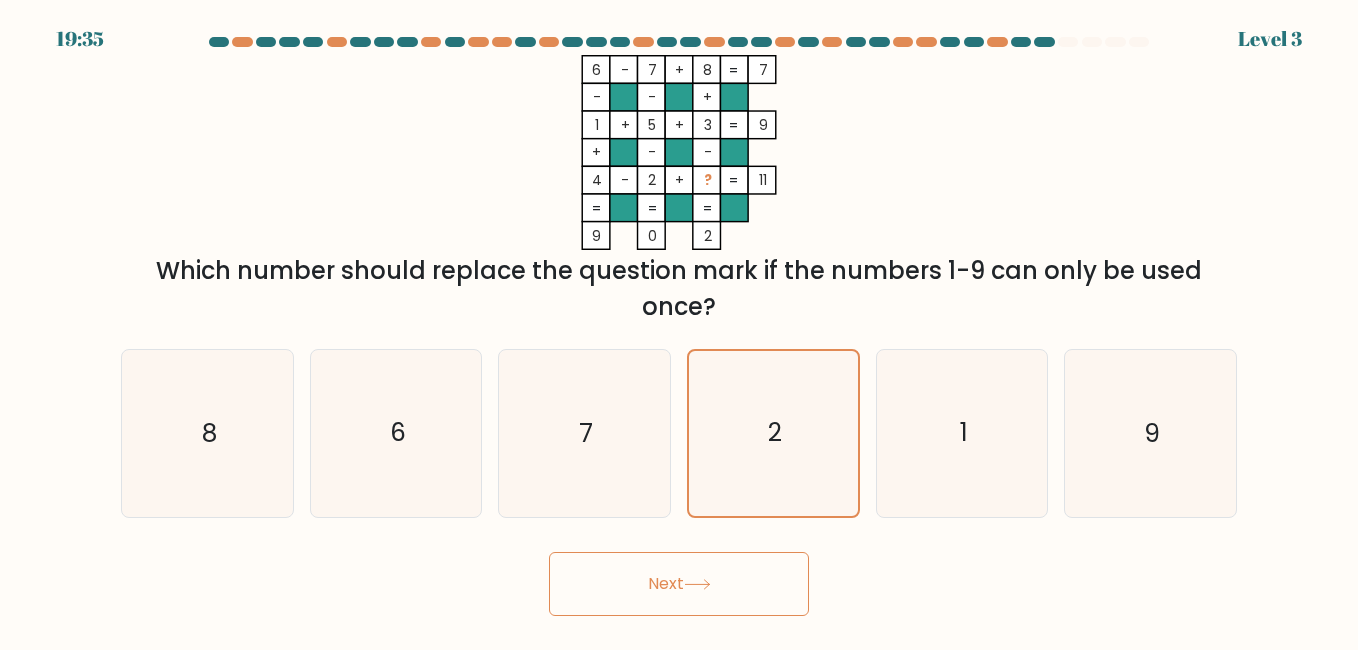 click on "Next" at bounding box center (679, 584) 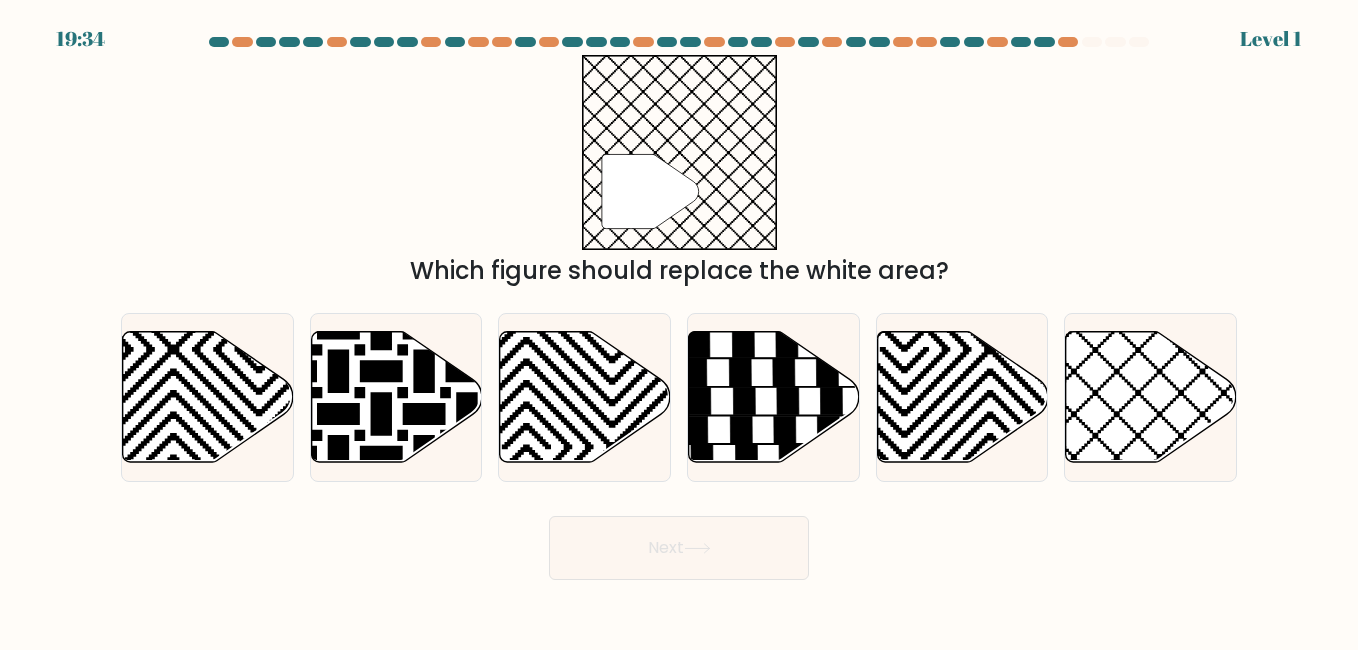 click on "19:34
Level 1" at bounding box center (679, 325) 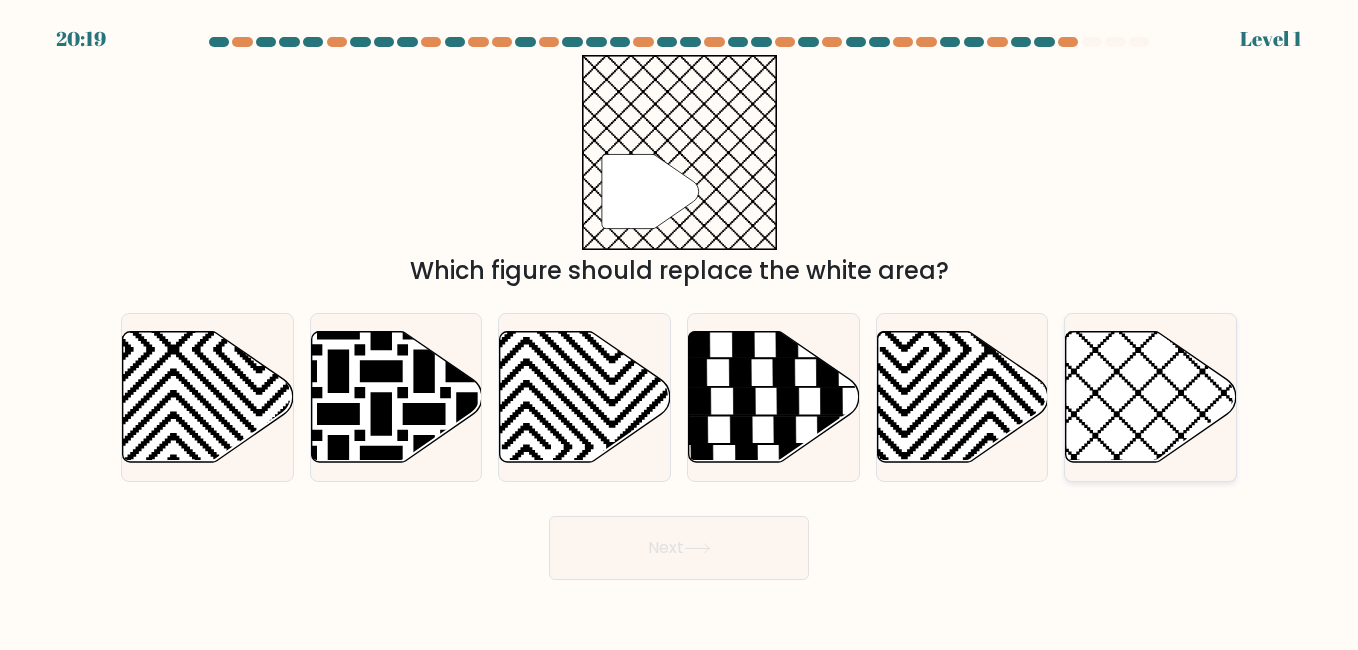 click 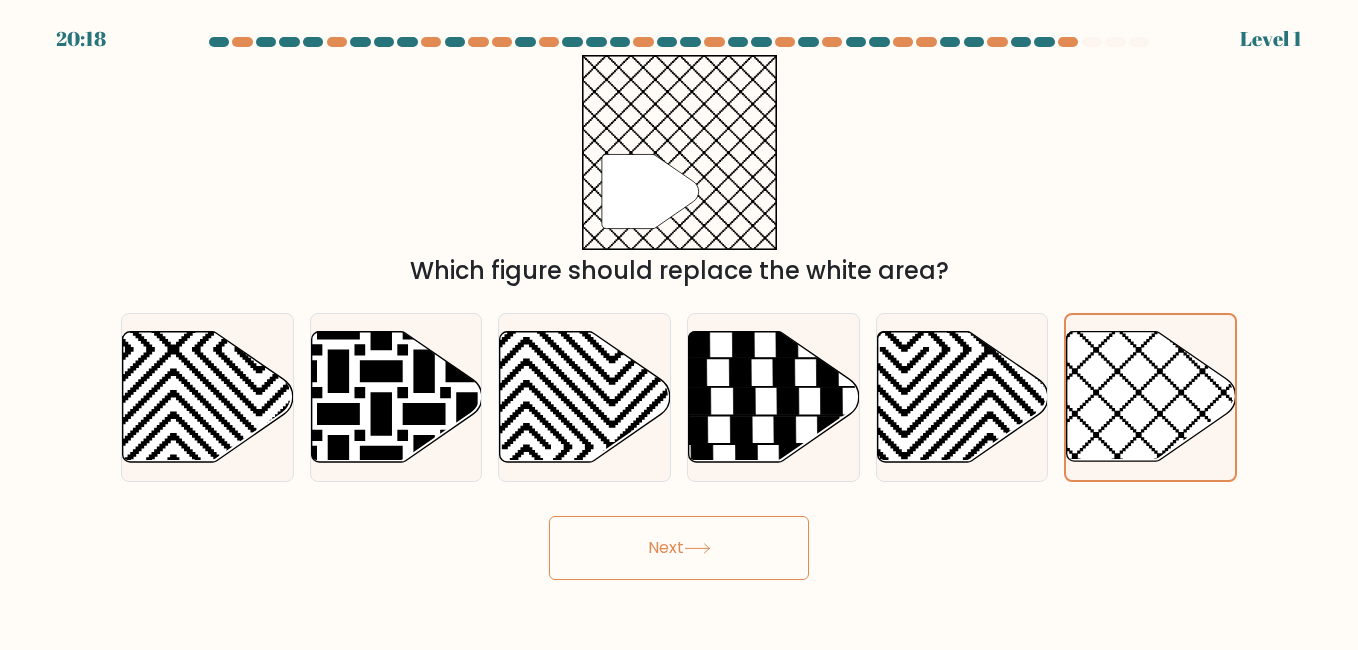 click on "Next" at bounding box center [679, 548] 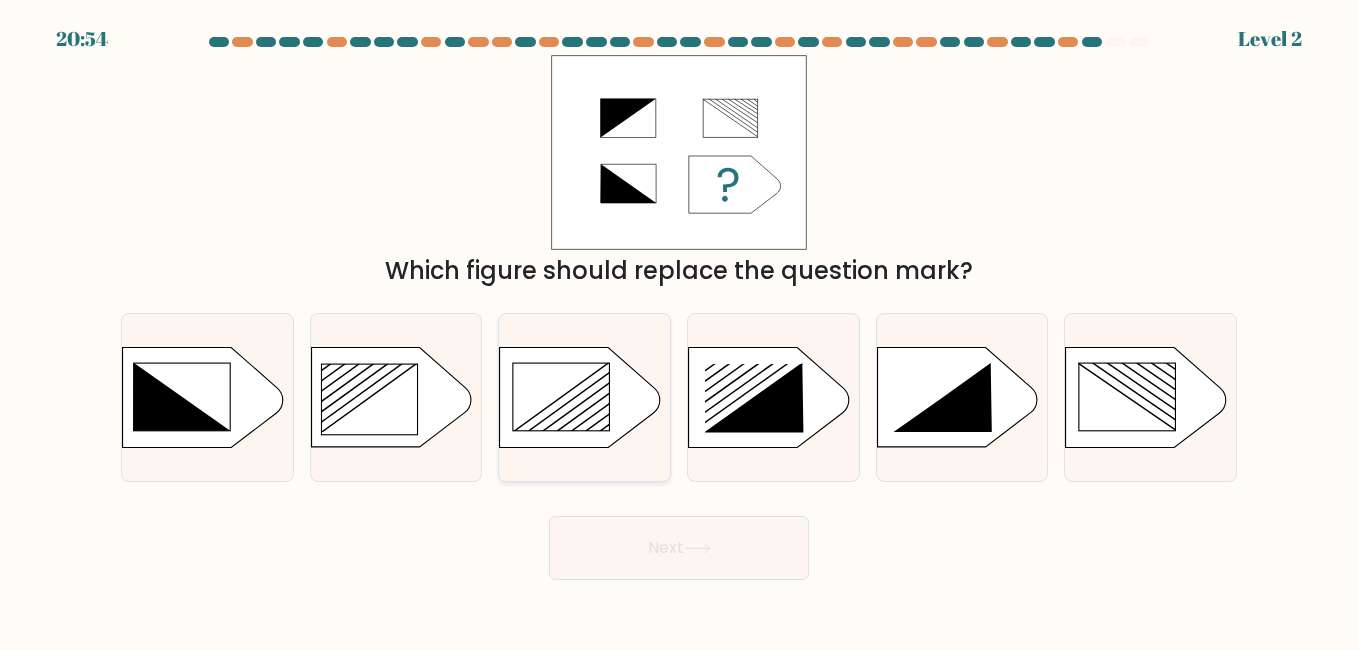 click 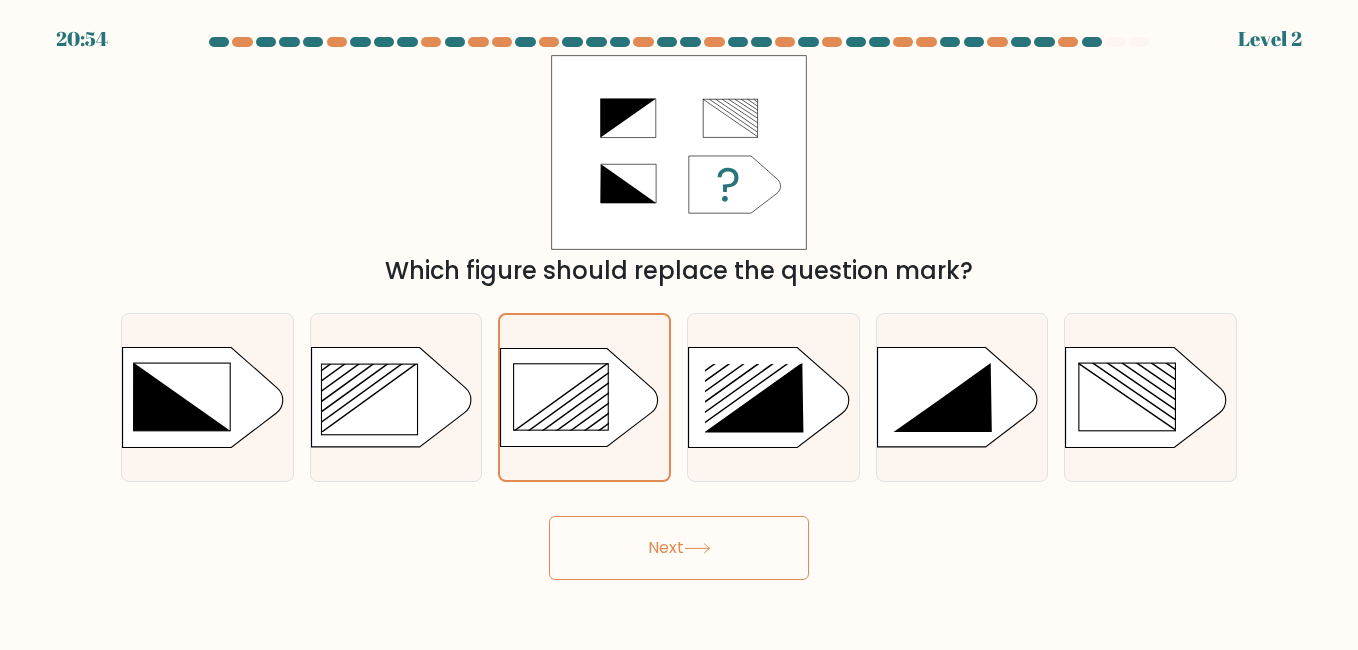 click 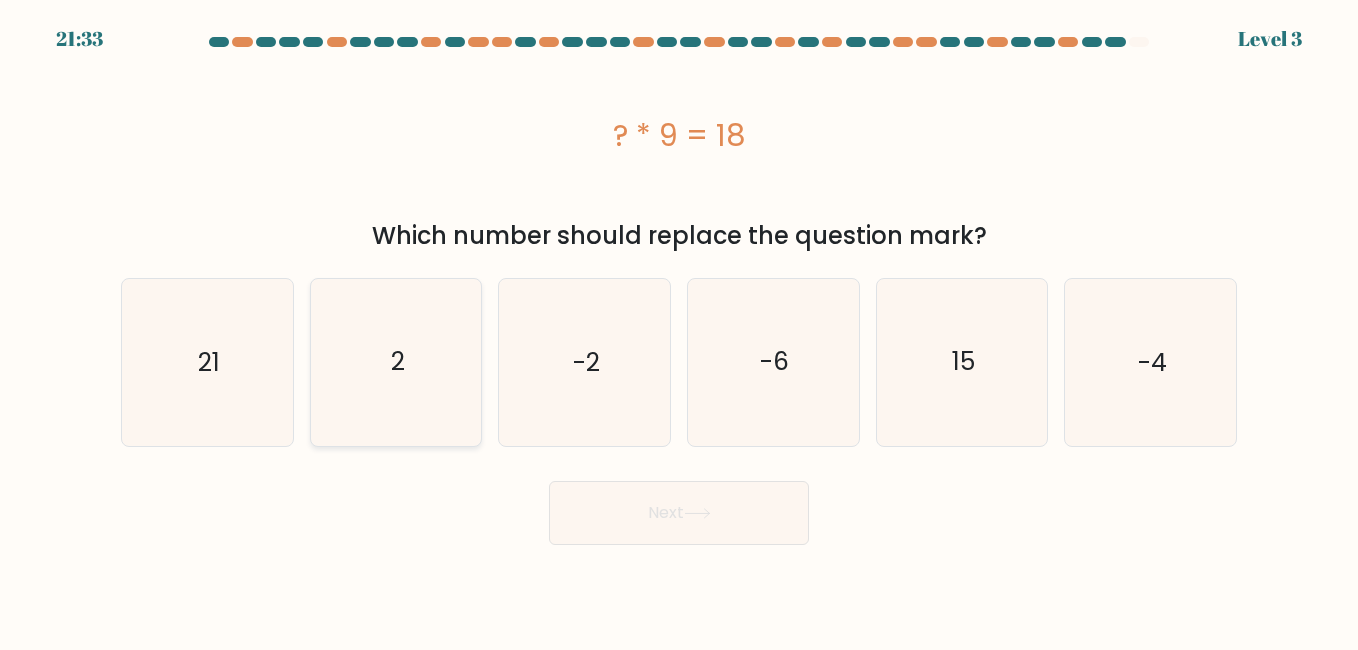 click on "2" 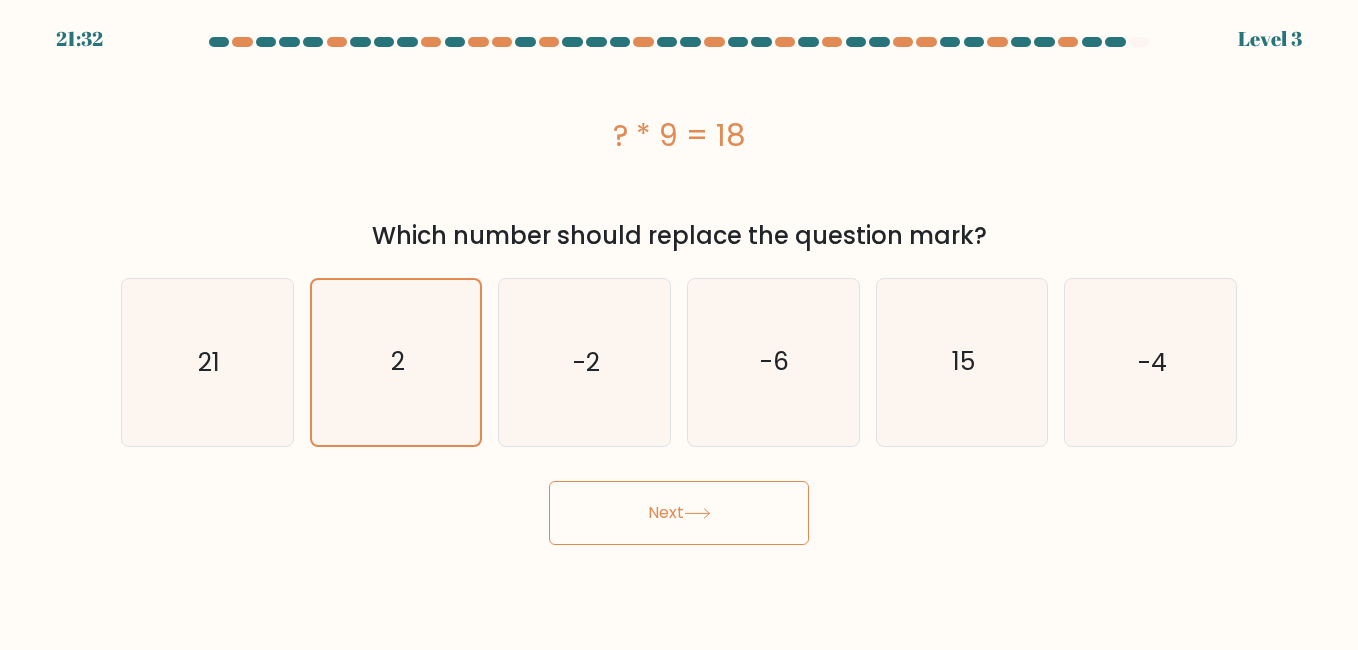 click on "Next" at bounding box center [679, 513] 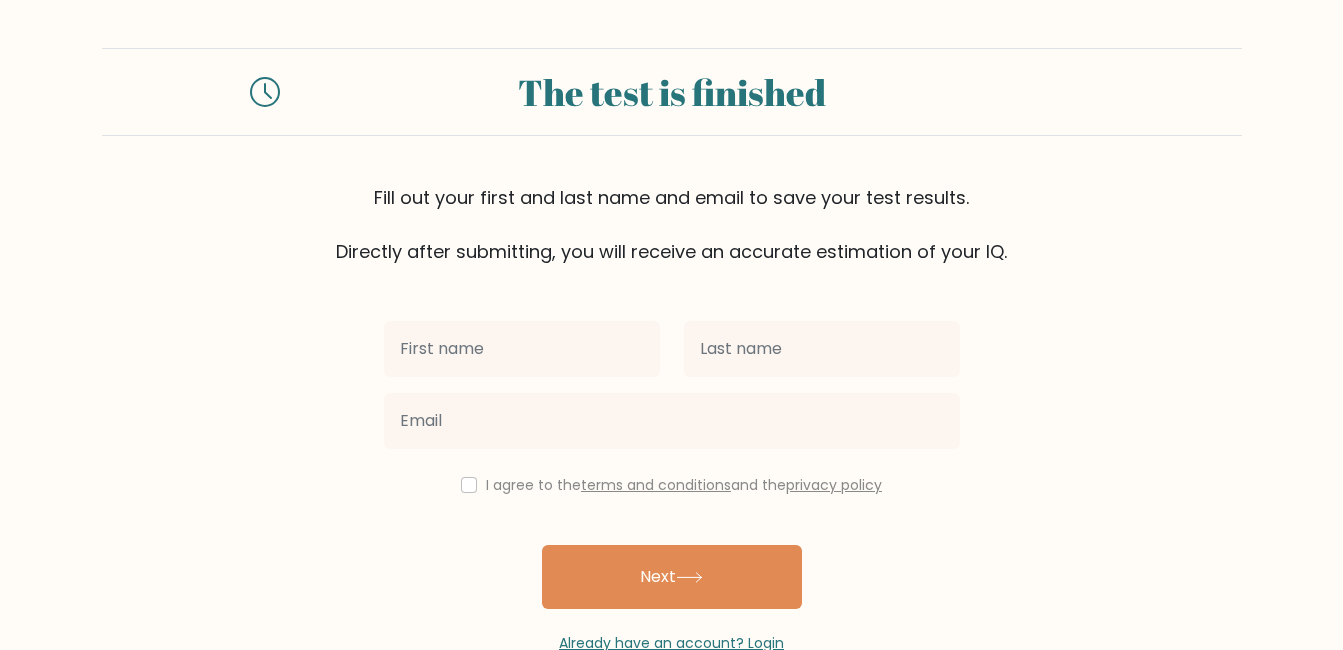 scroll, scrollTop: 0, scrollLeft: 0, axis: both 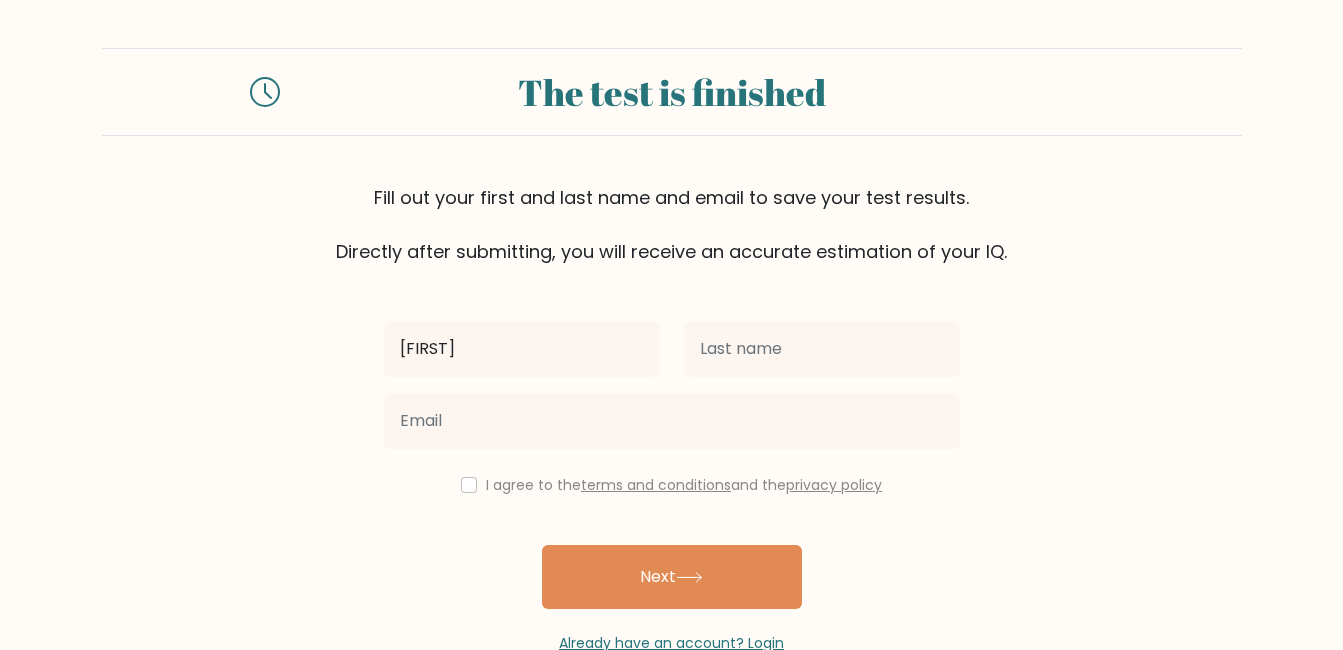 type on "[FIRST]" 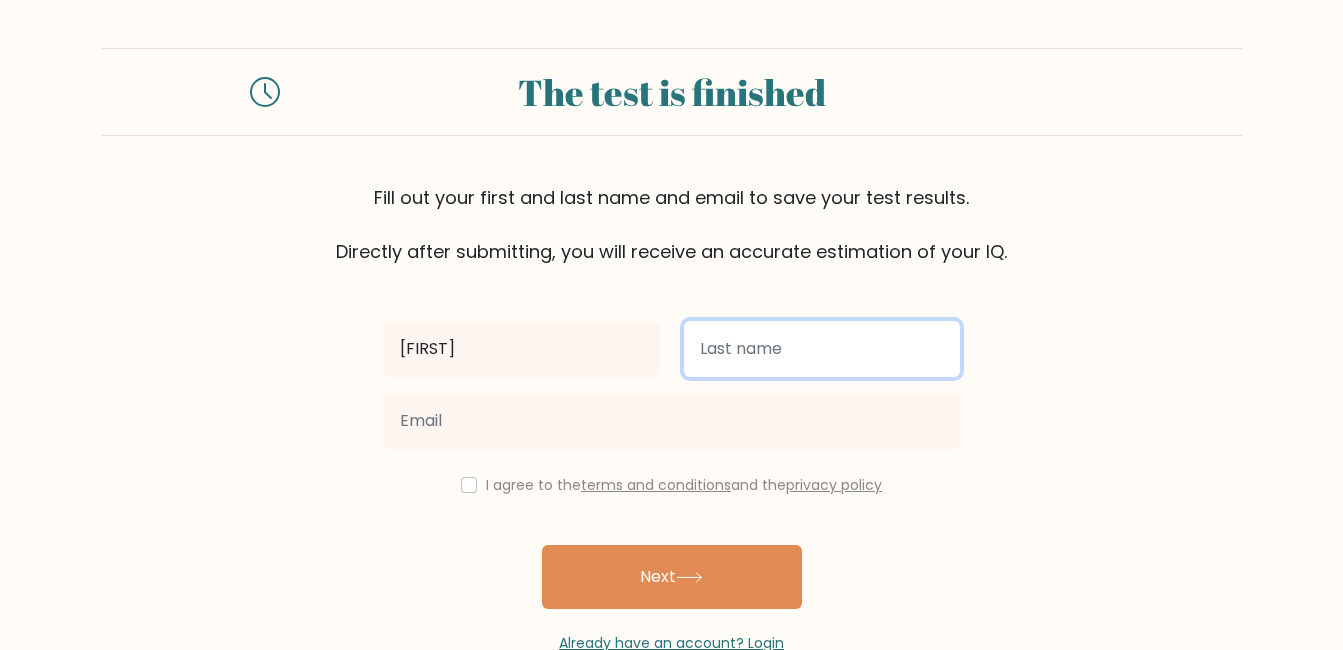 type on "y" 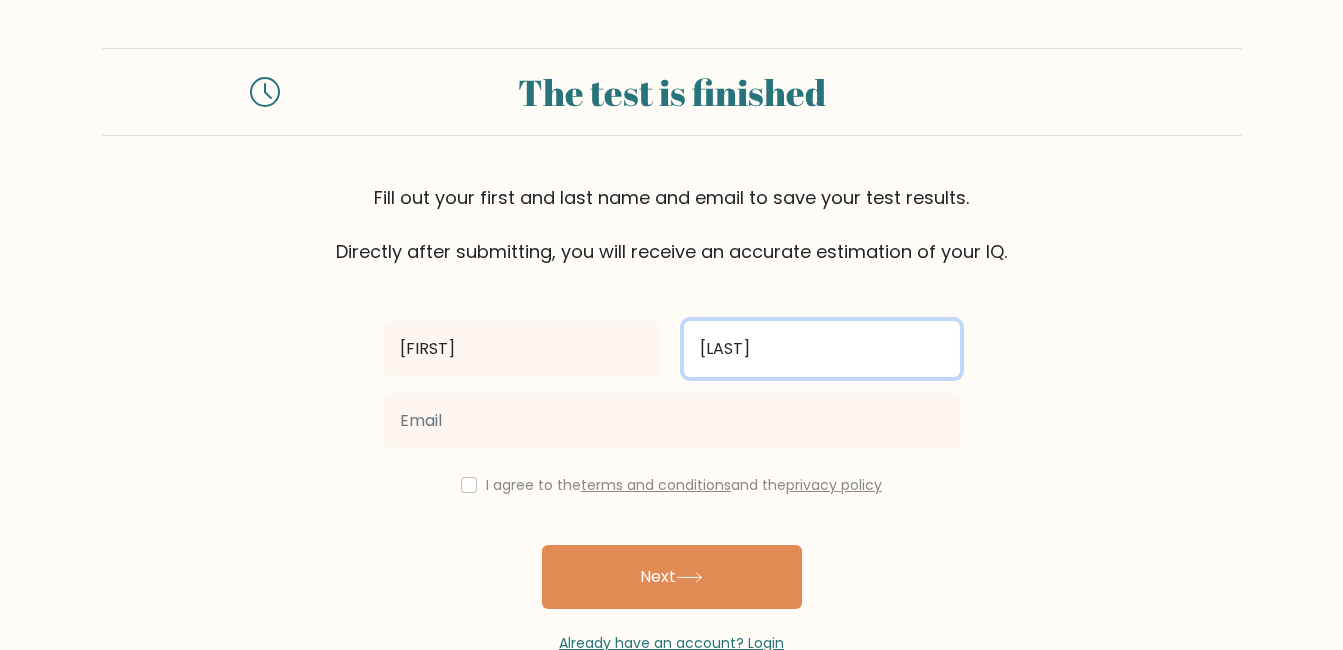 type on "[LAST]" 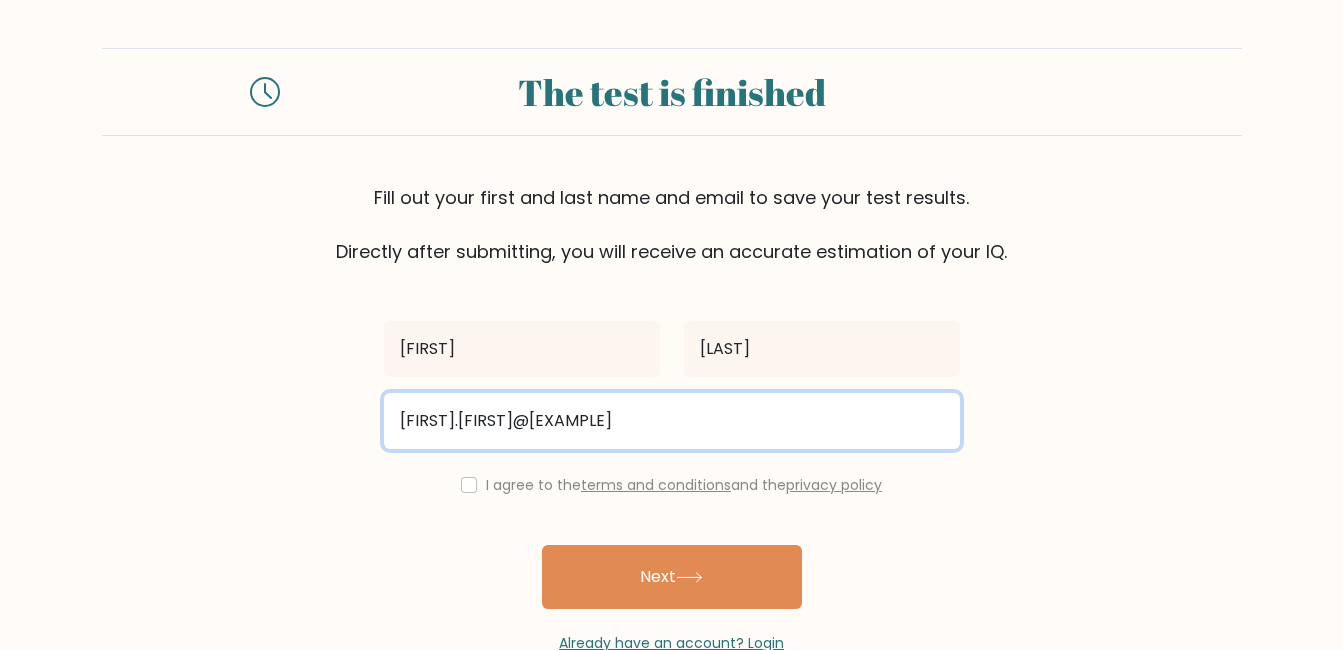type on "[FIRST].[FIRST]@[EXAMPLE]" 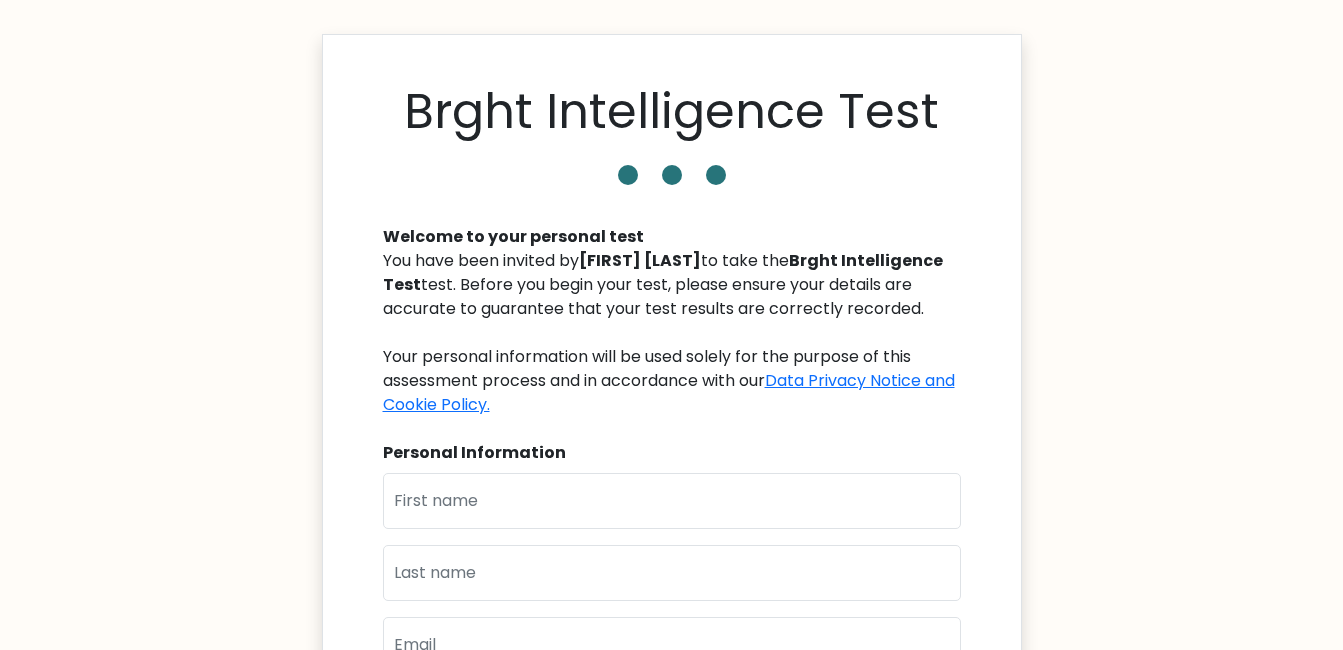 scroll, scrollTop: 0, scrollLeft: 0, axis: both 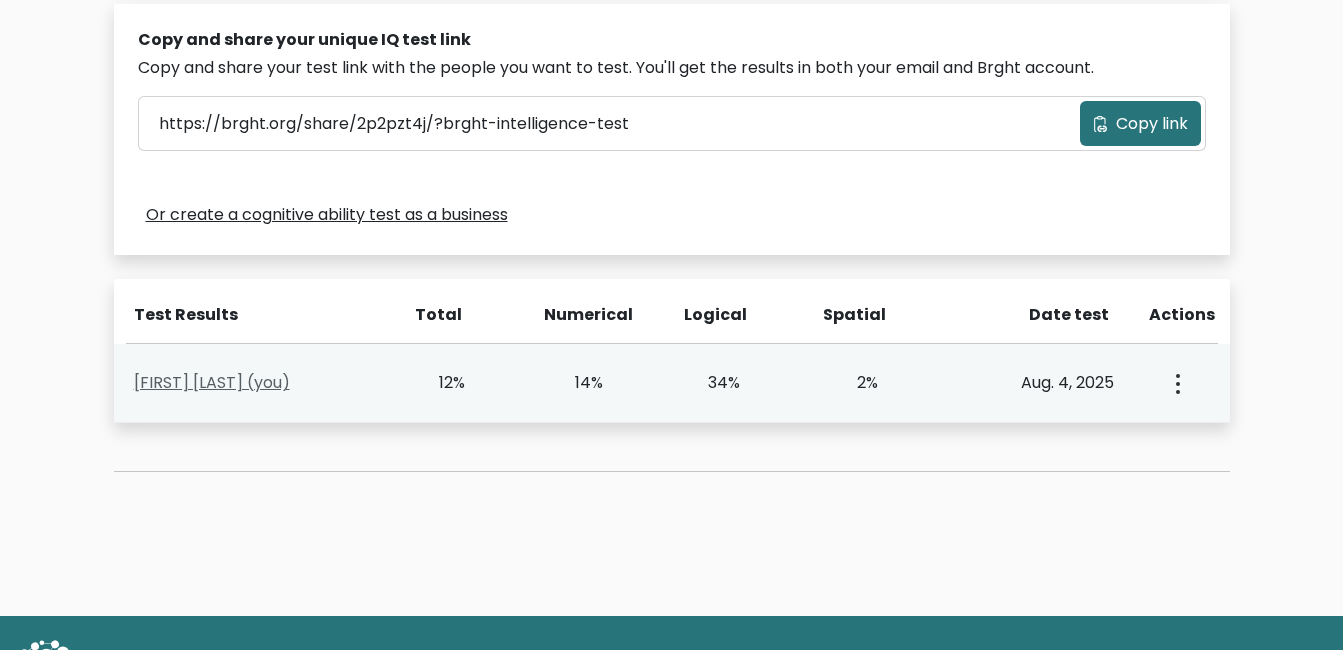 click on "[FIRST] [LAST] (you)" at bounding box center (212, 382) 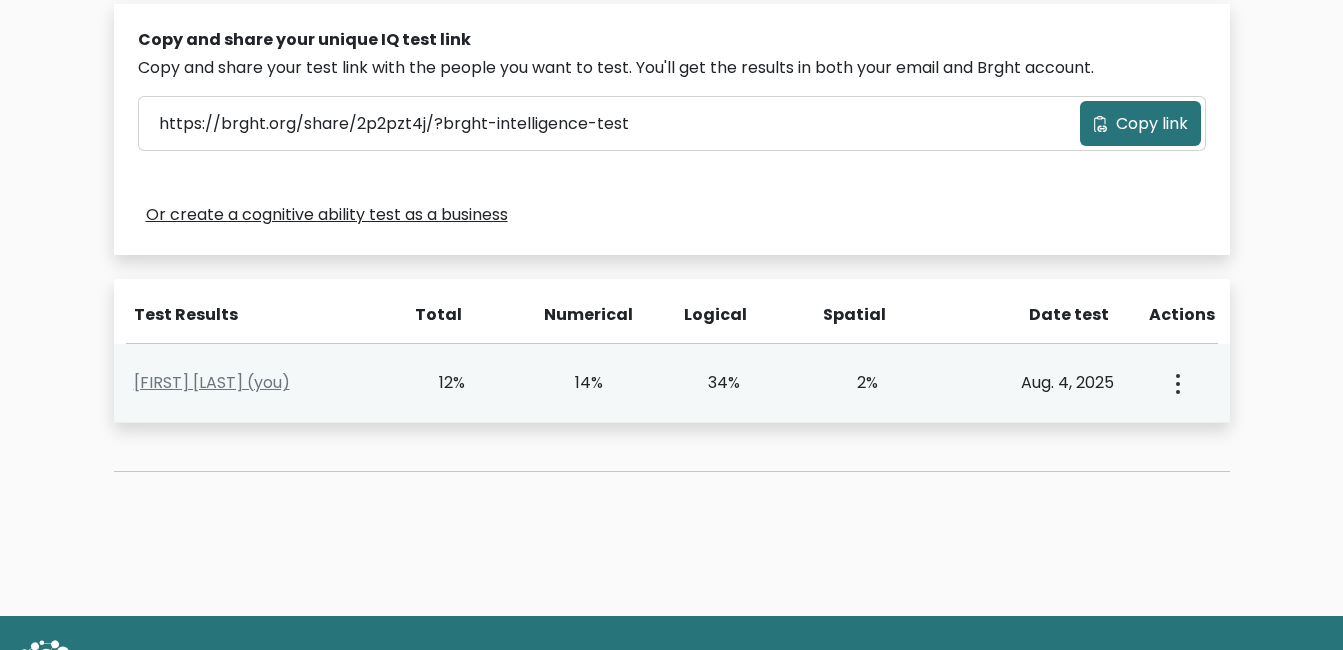 click 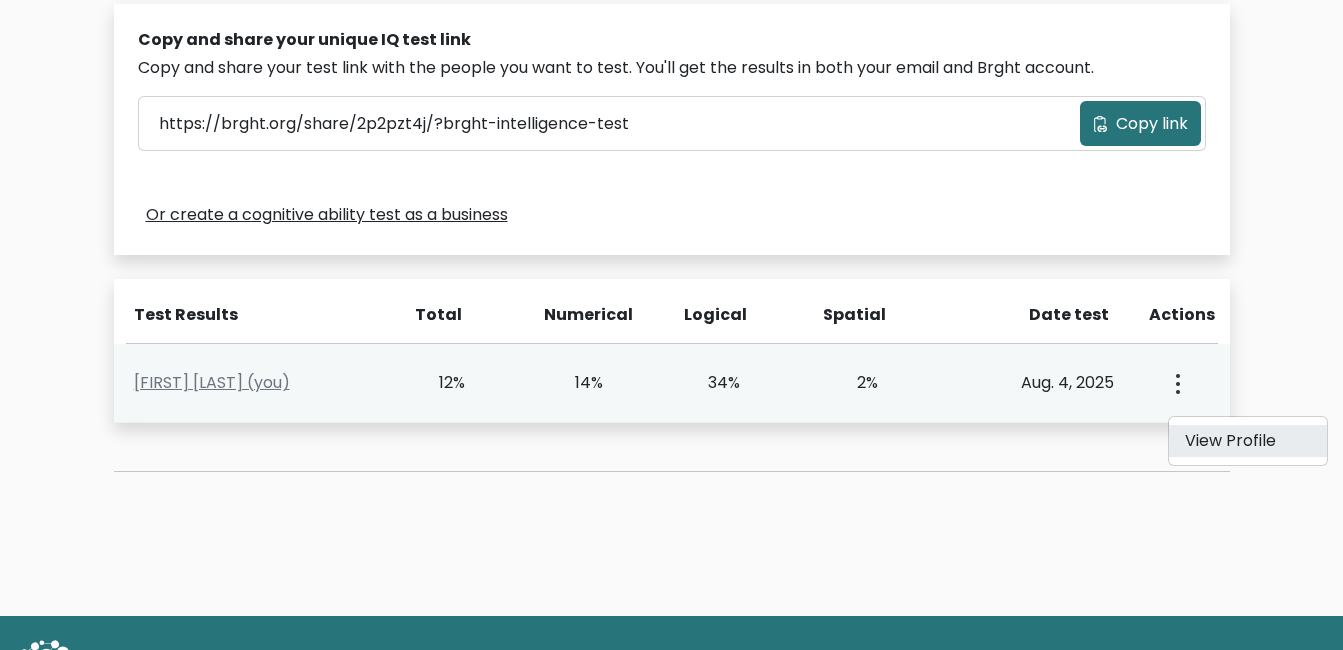 click on "View Profile" at bounding box center [1248, 441] 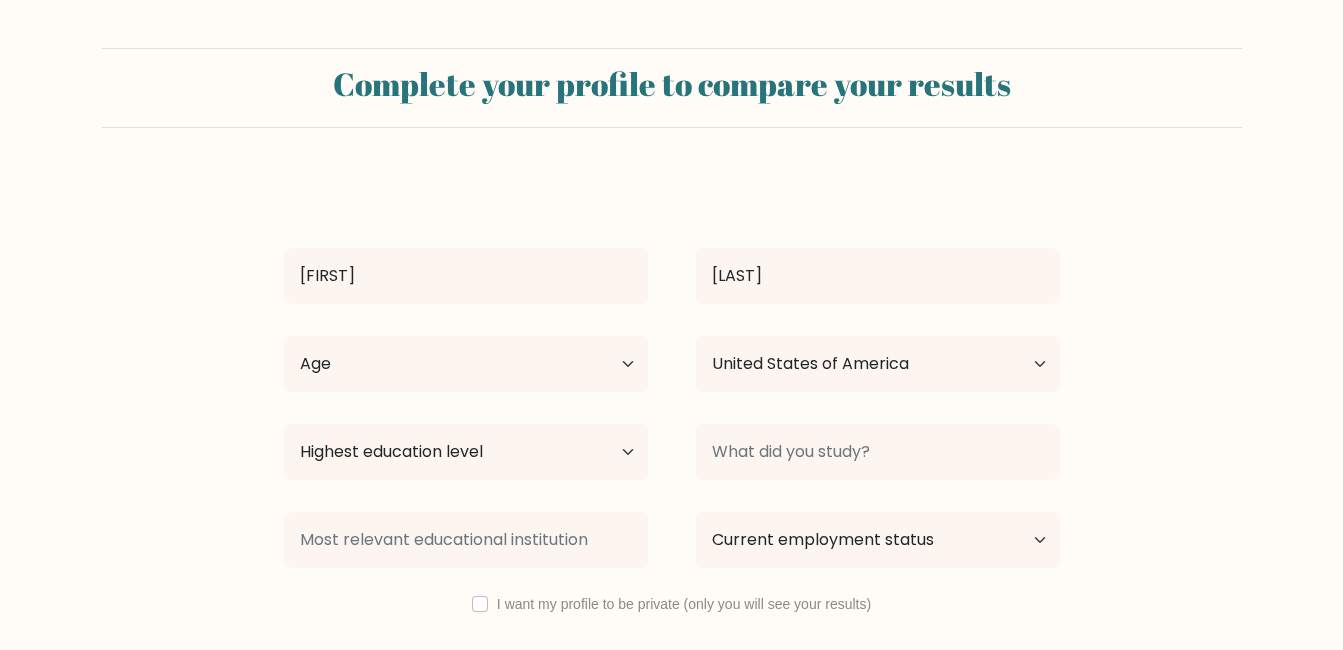 select on "US" 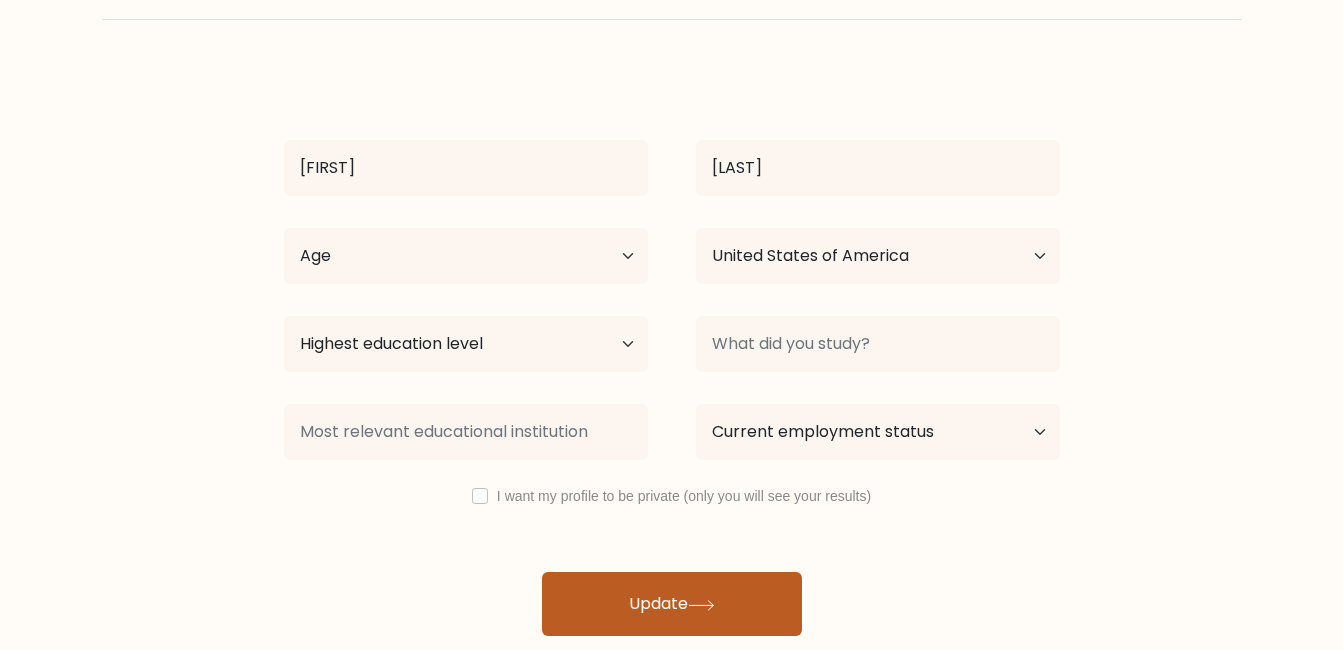 click on "Update" at bounding box center (672, 604) 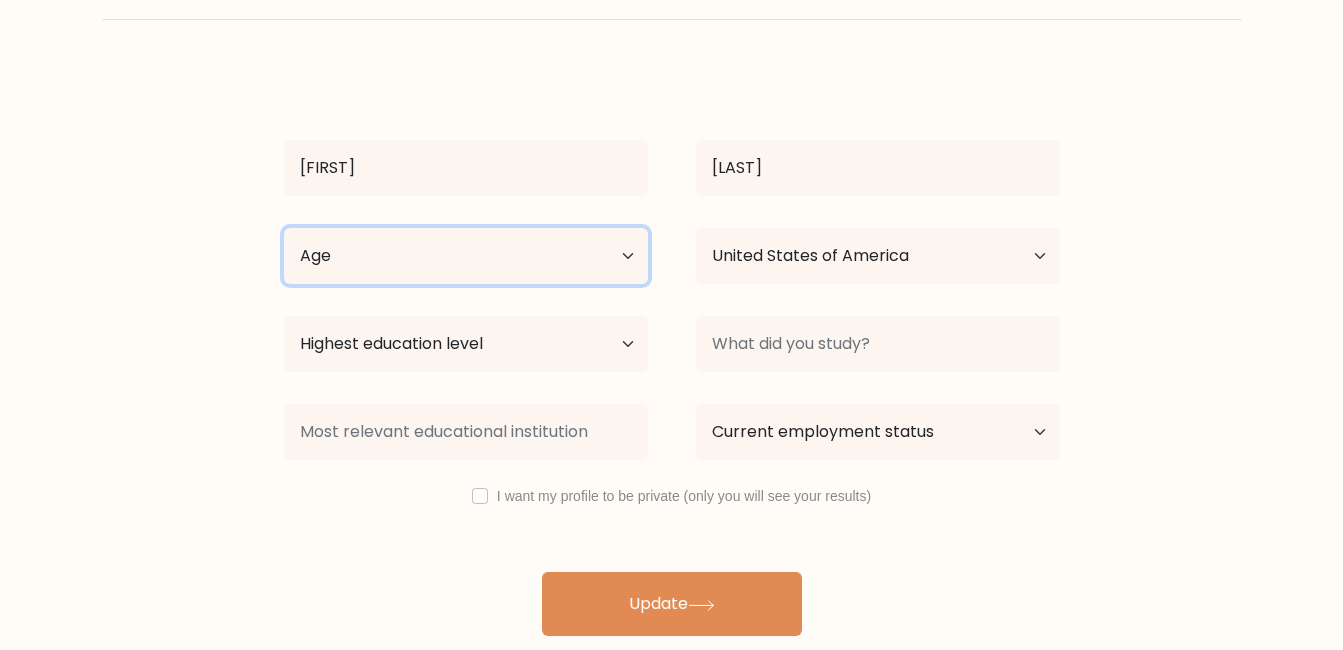 click on "Age
Under 18 years old
18-24 years old
25-34 years old
35-44 years old
45-54 years old
55-64 years old
65 years old and above" at bounding box center (466, 256) 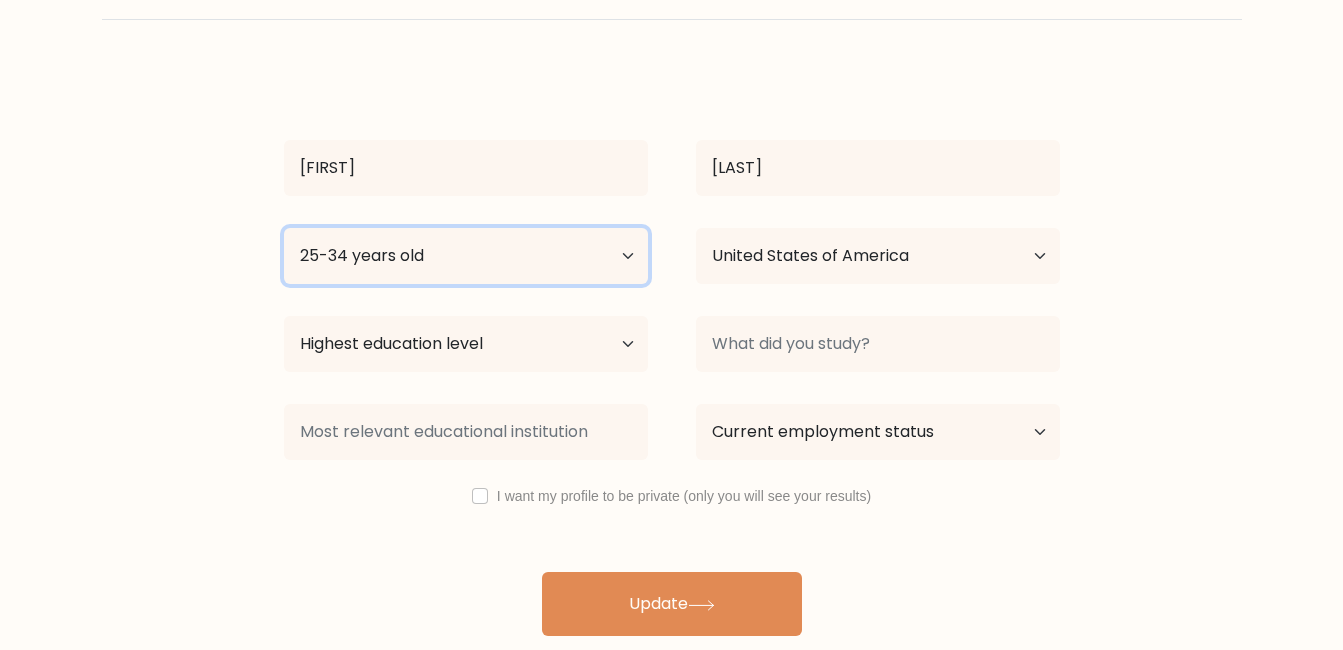 click on "Age
Under 18 years old
18-24 years old
25-34 years old
35-44 years old
45-54 years old
55-64 years old
65 years old and above" at bounding box center (466, 256) 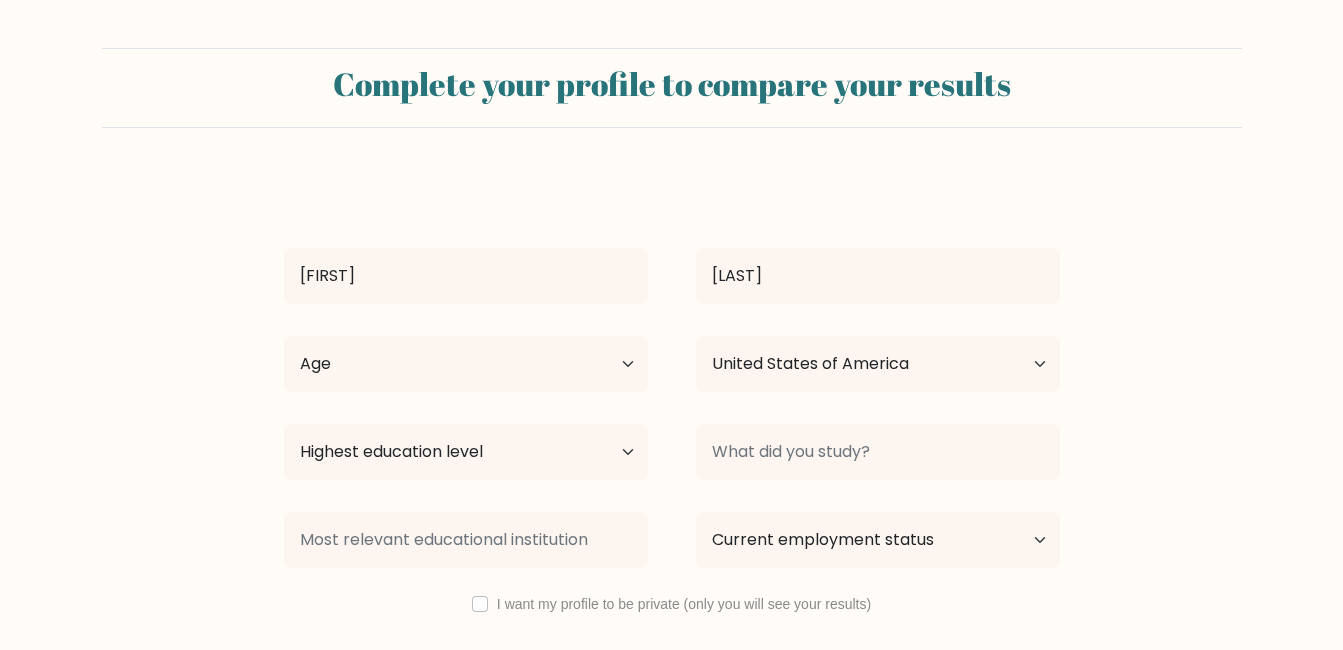 select on "US" 